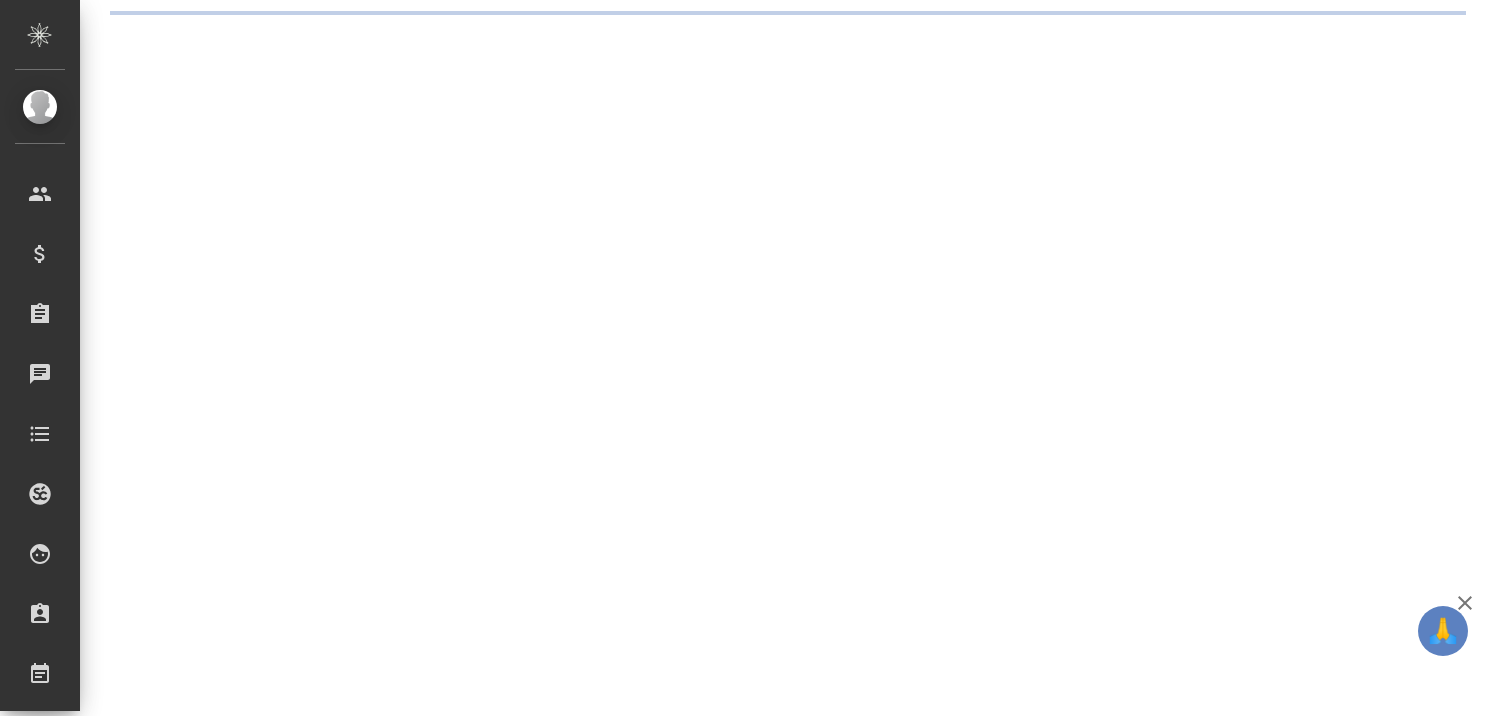 scroll, scrollTop: 0, scrollLeft: 0, axis: both 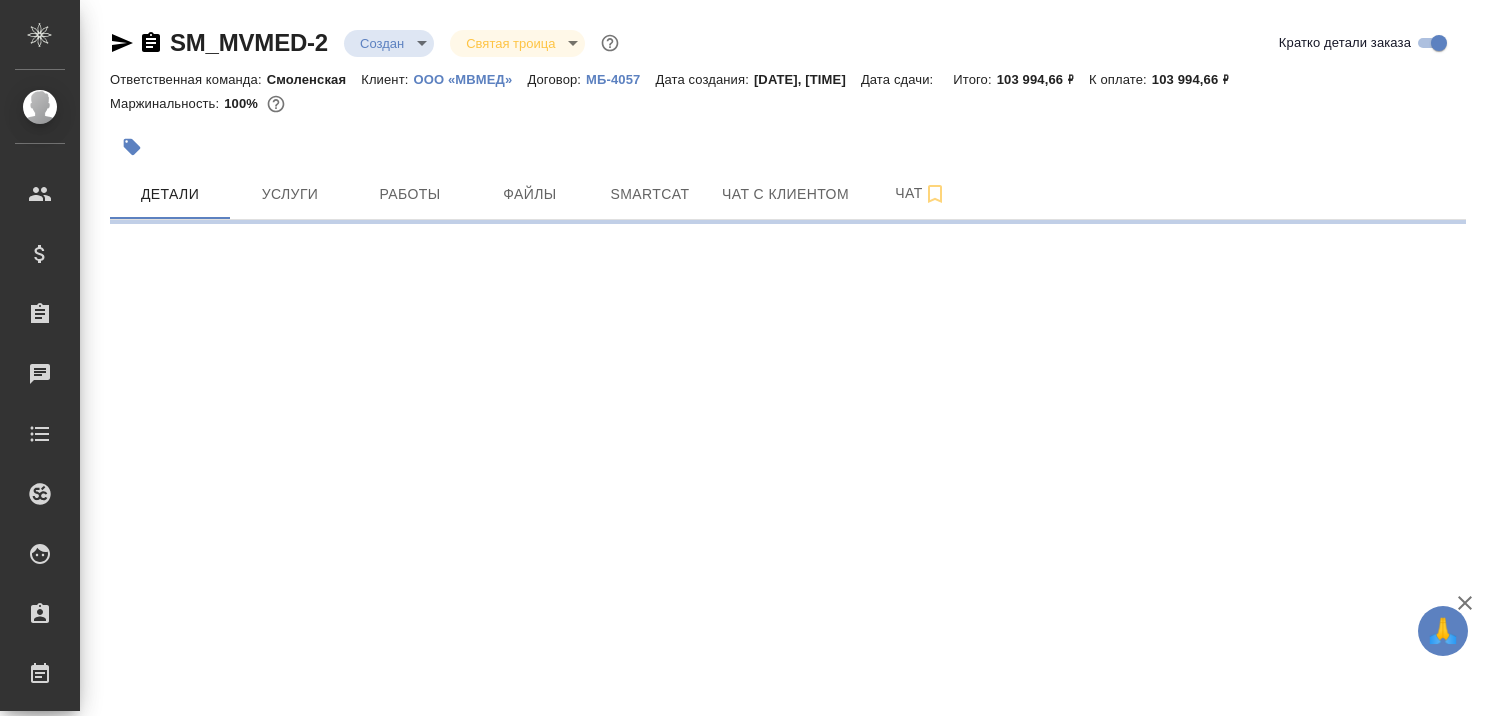 select on "RU" 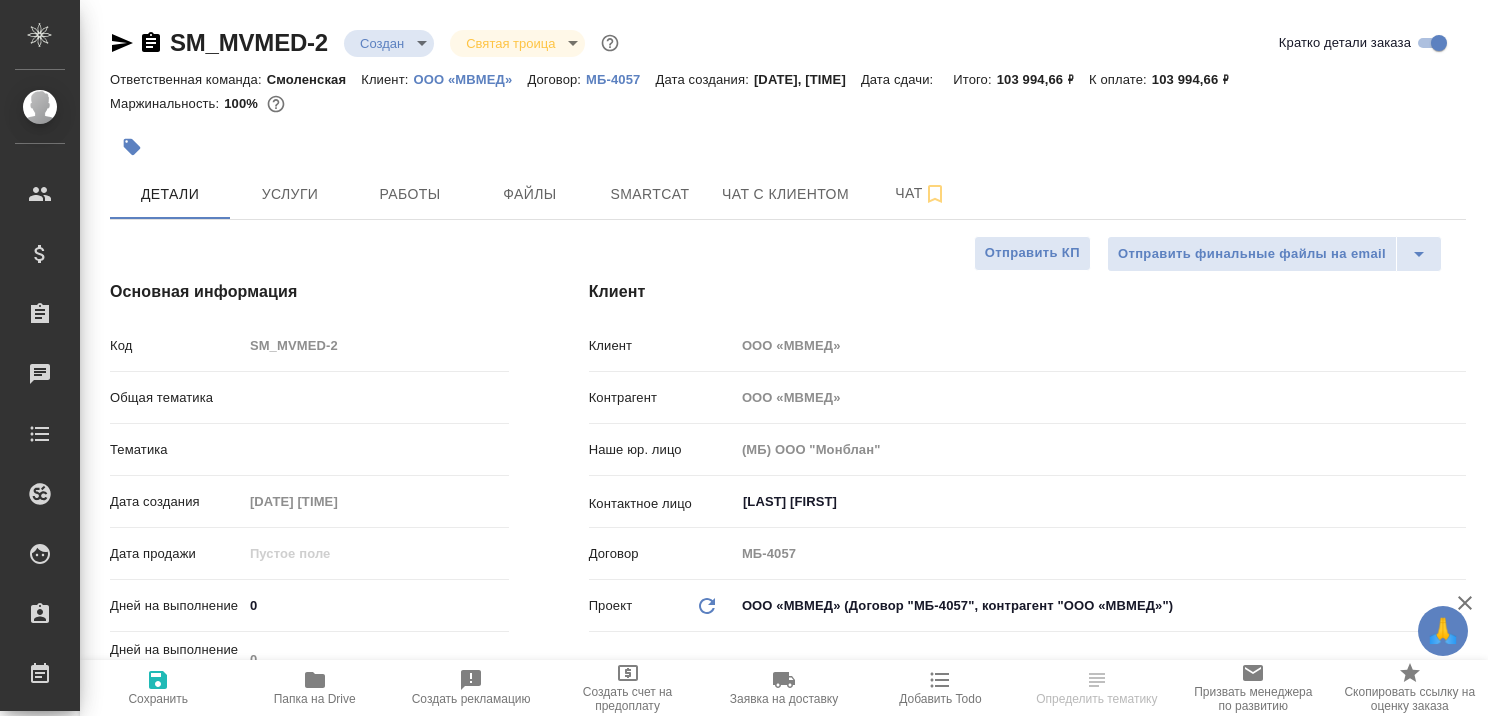 type on "x" 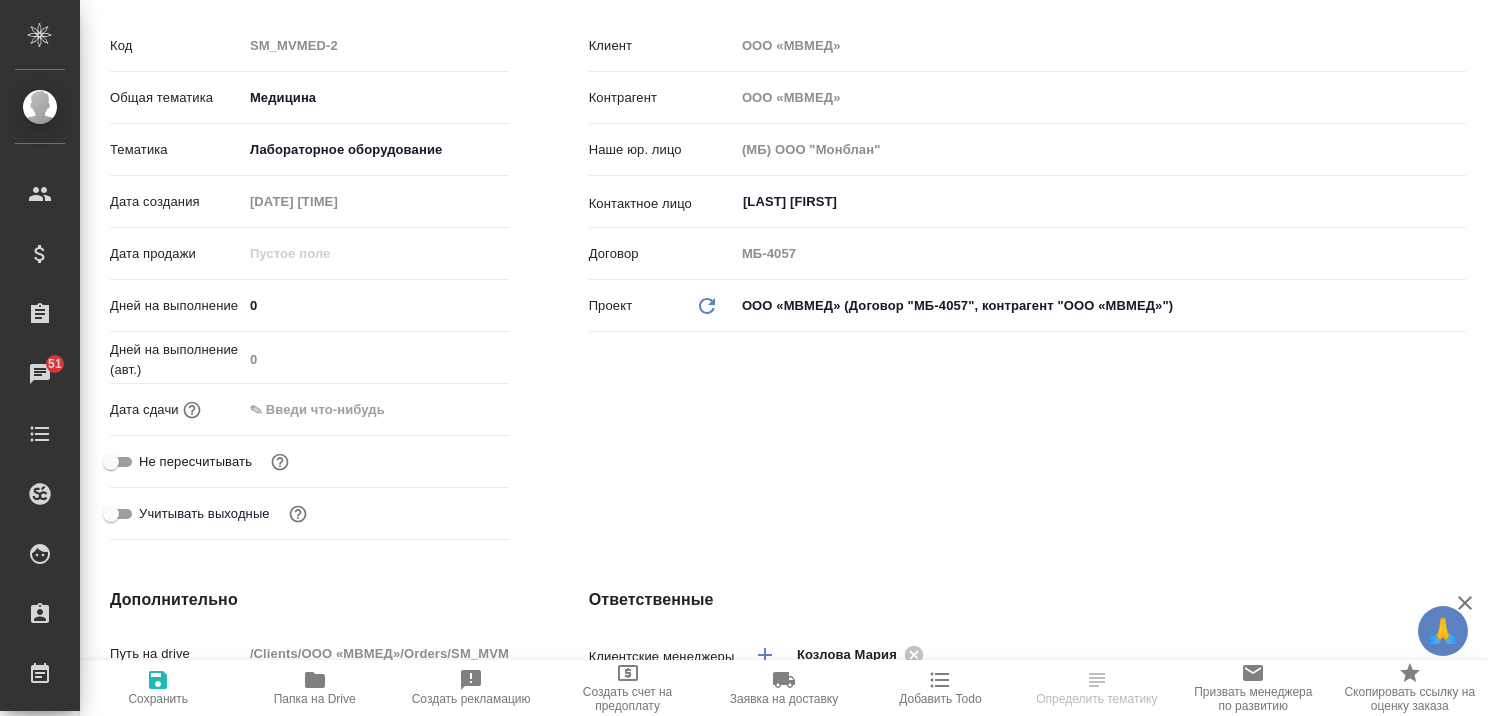 scroll, scrollTop: 0, scrollLeft: 0, axis: both 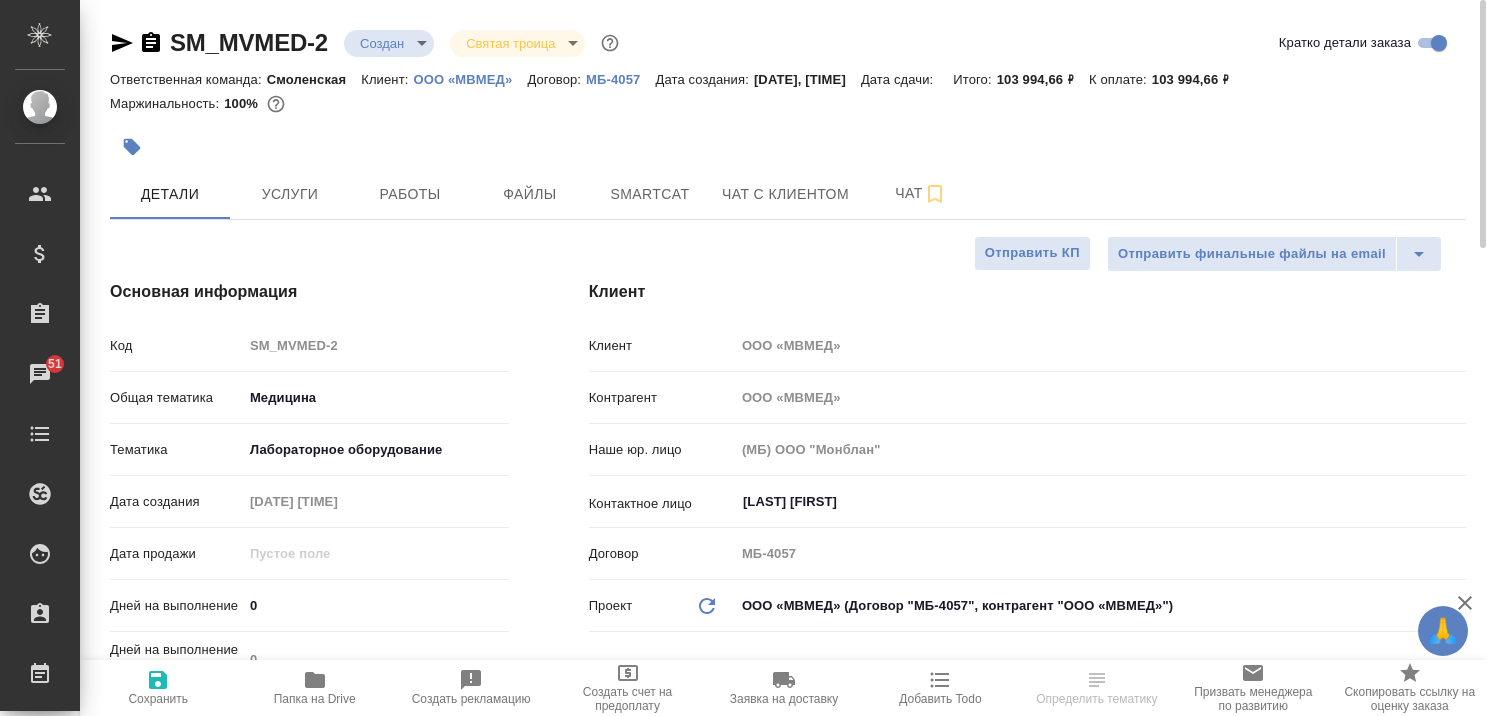 click on "ООО «МВМЕД»" at bounding box center (470, 79) 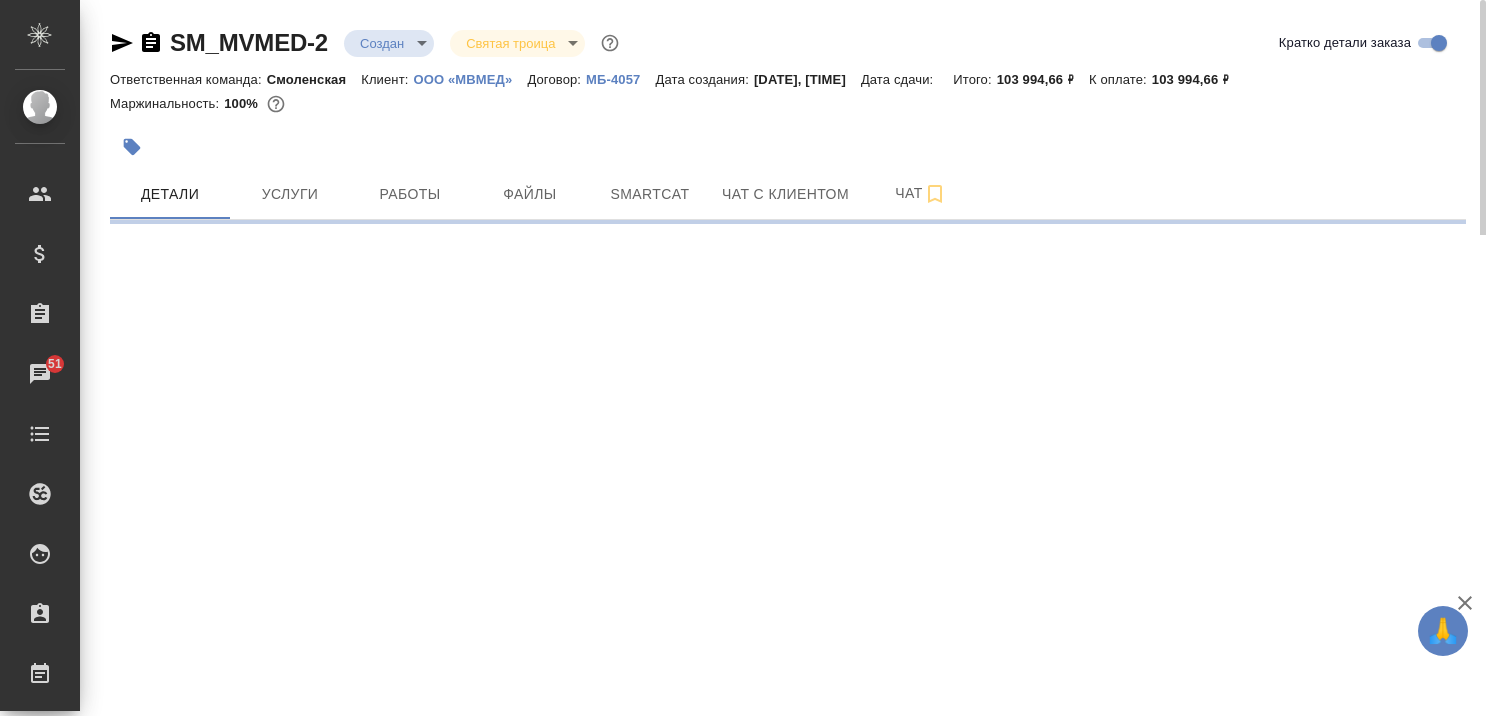 select on "RU" 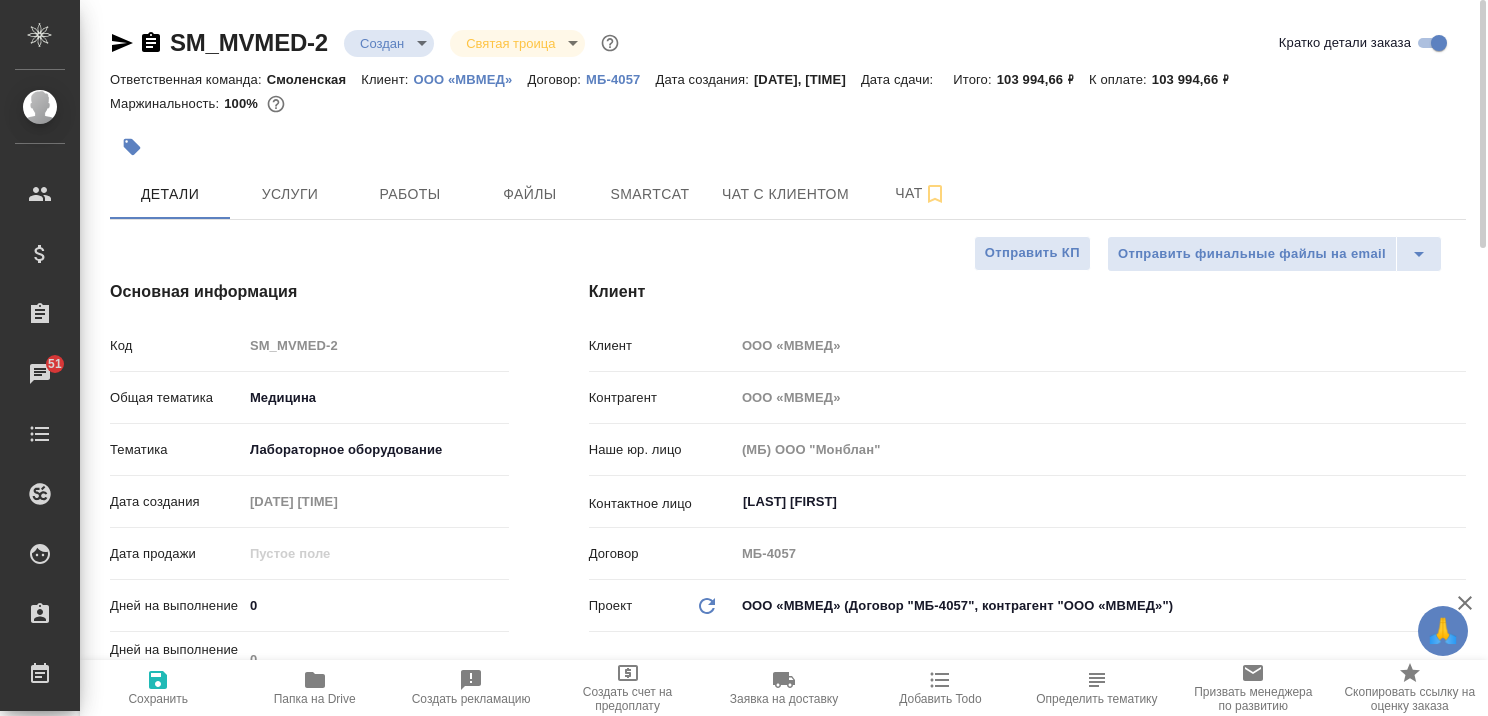 type on "x" 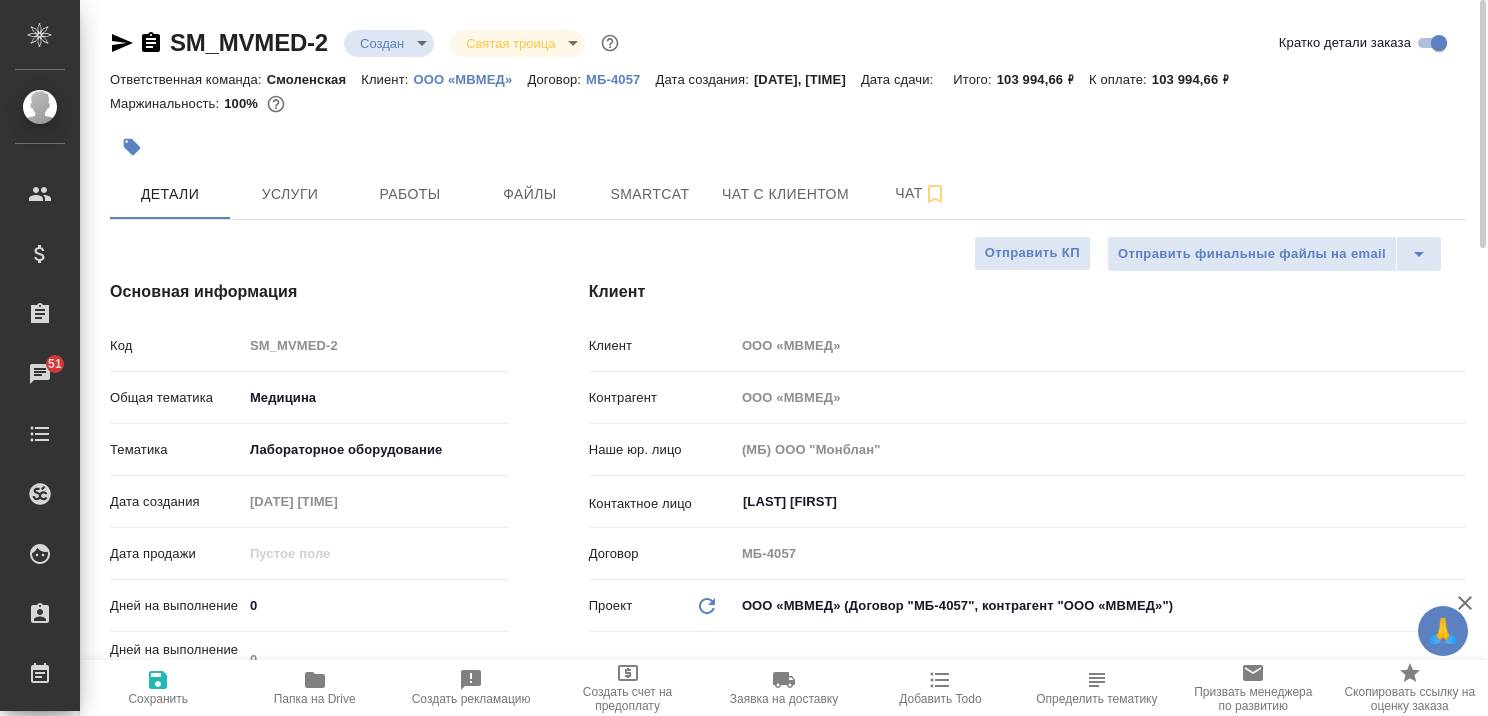 type on "x" 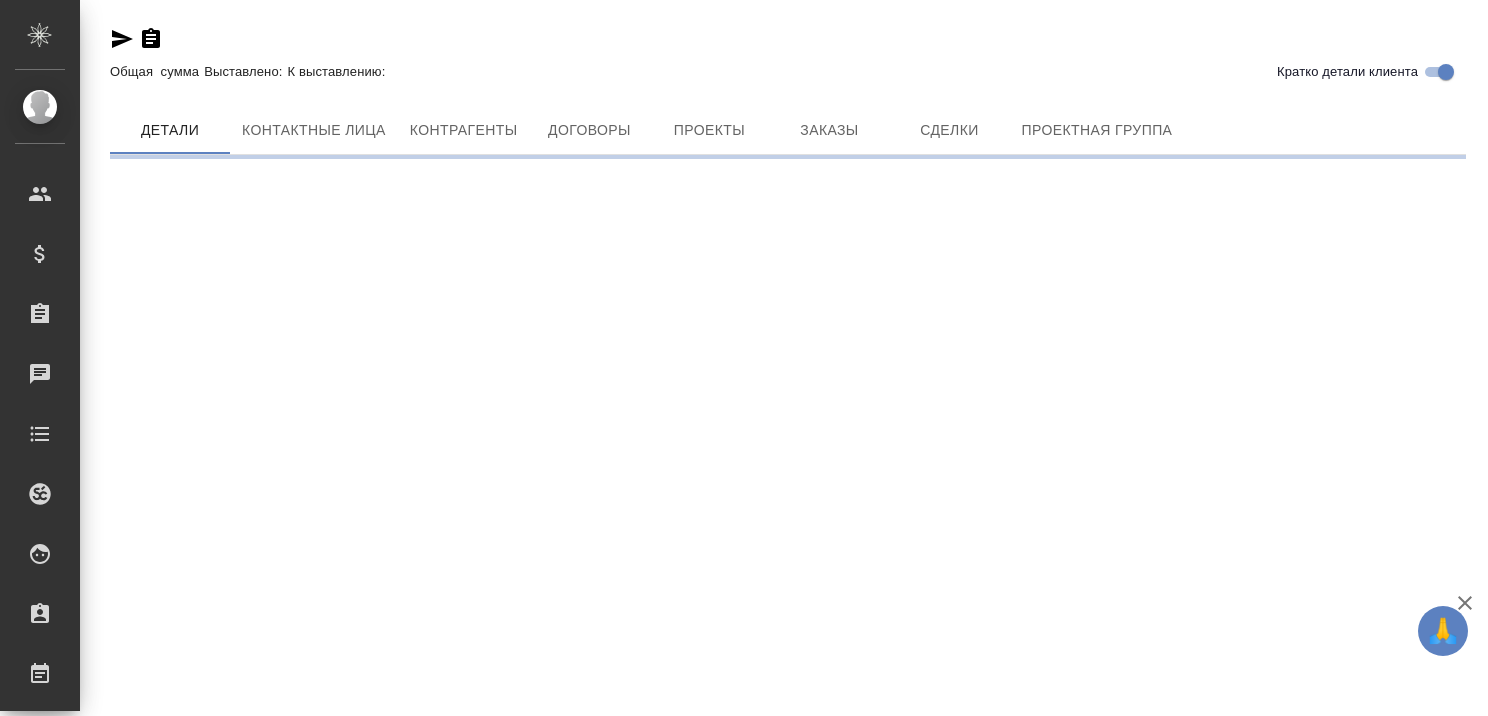 scroll, scrollTop: 0, scrollLeft: 0, axis: both 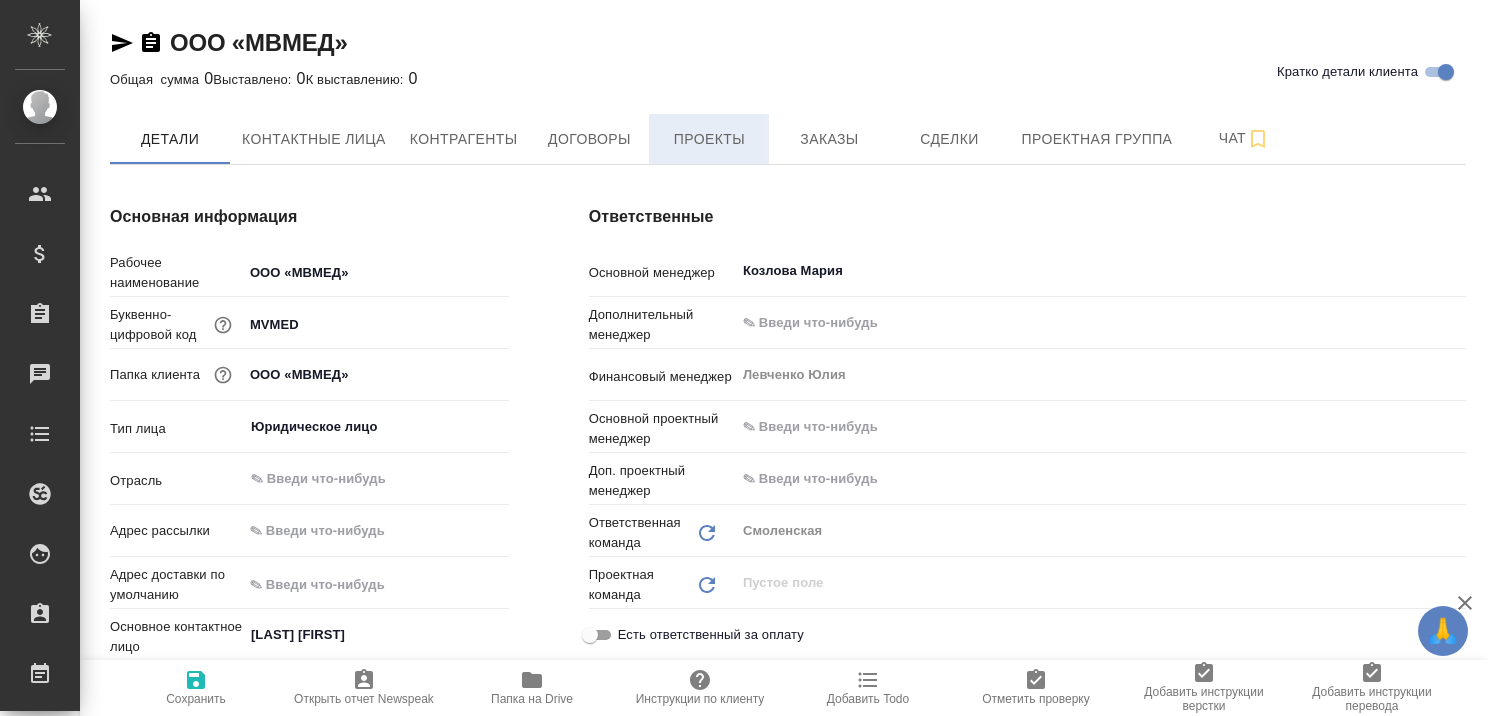 type on "x" 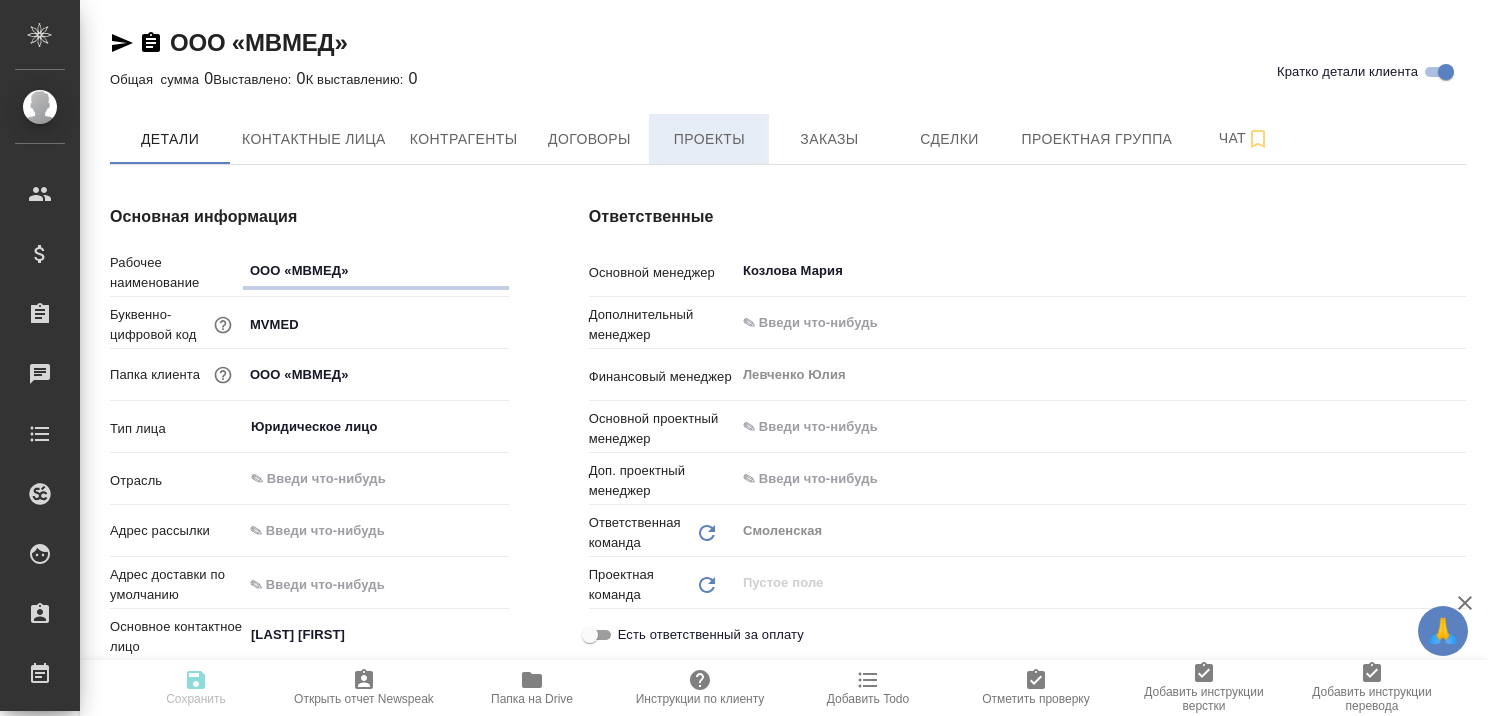 click on "Проекты" at bounding box center (709, 139) 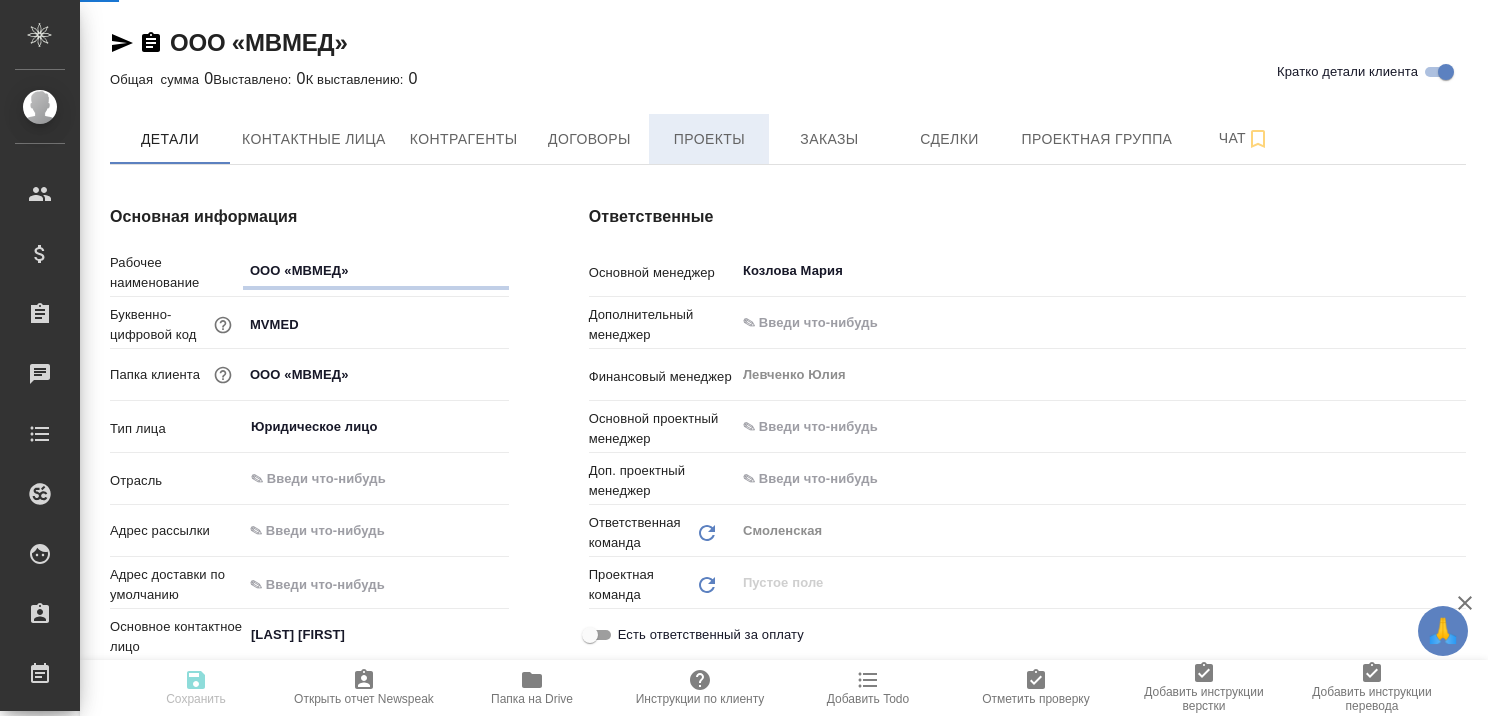 type on "x" 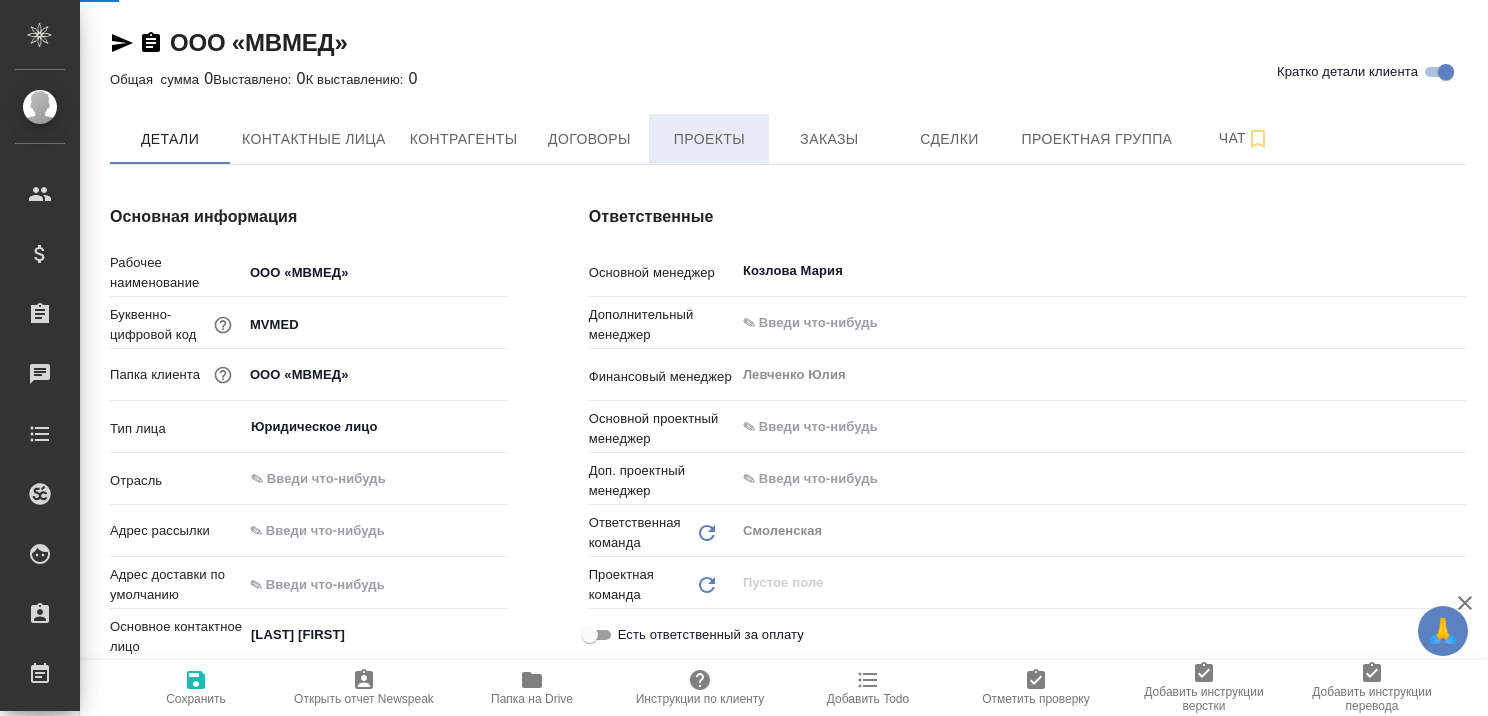 type on "x" 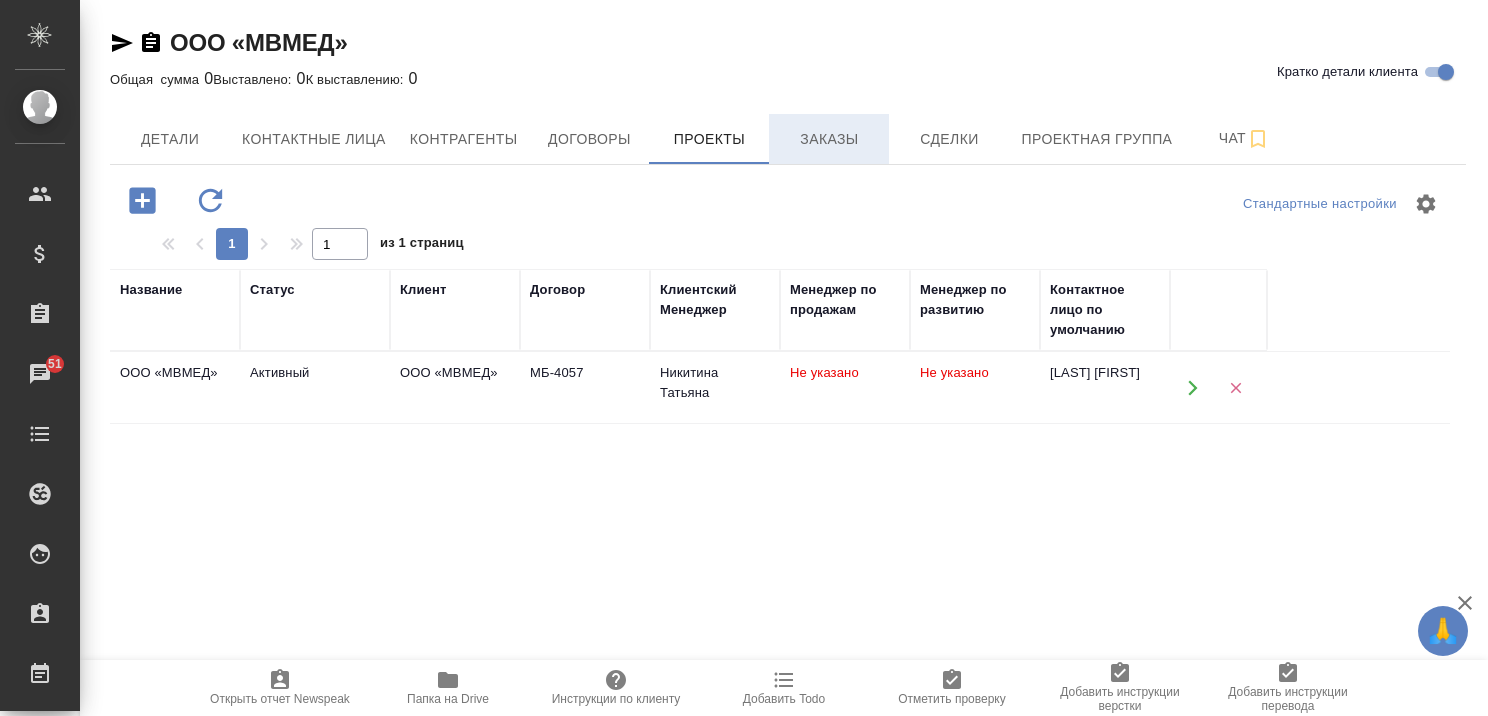 click on "Заказы" at bounding box center (829, 139) 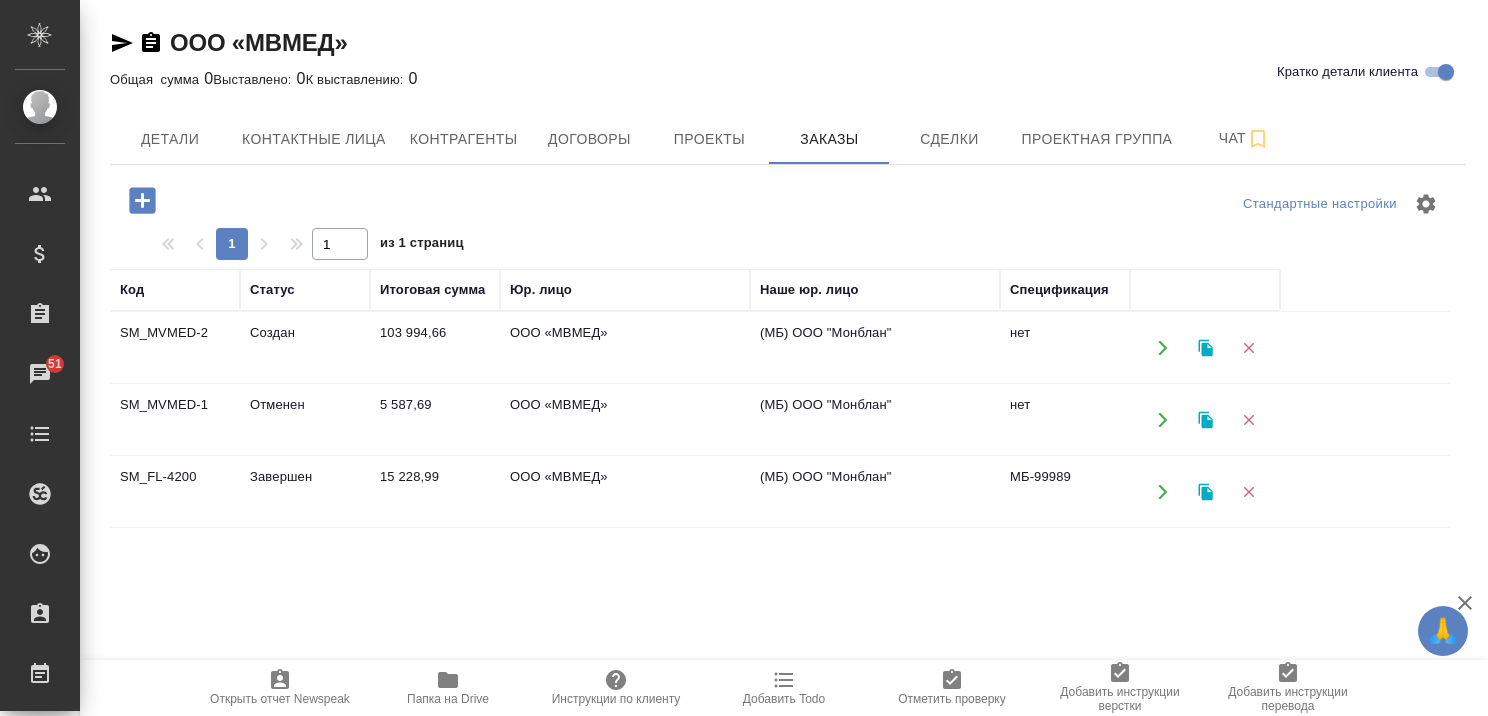 click on "Создан" at bounding box center (305, 348) 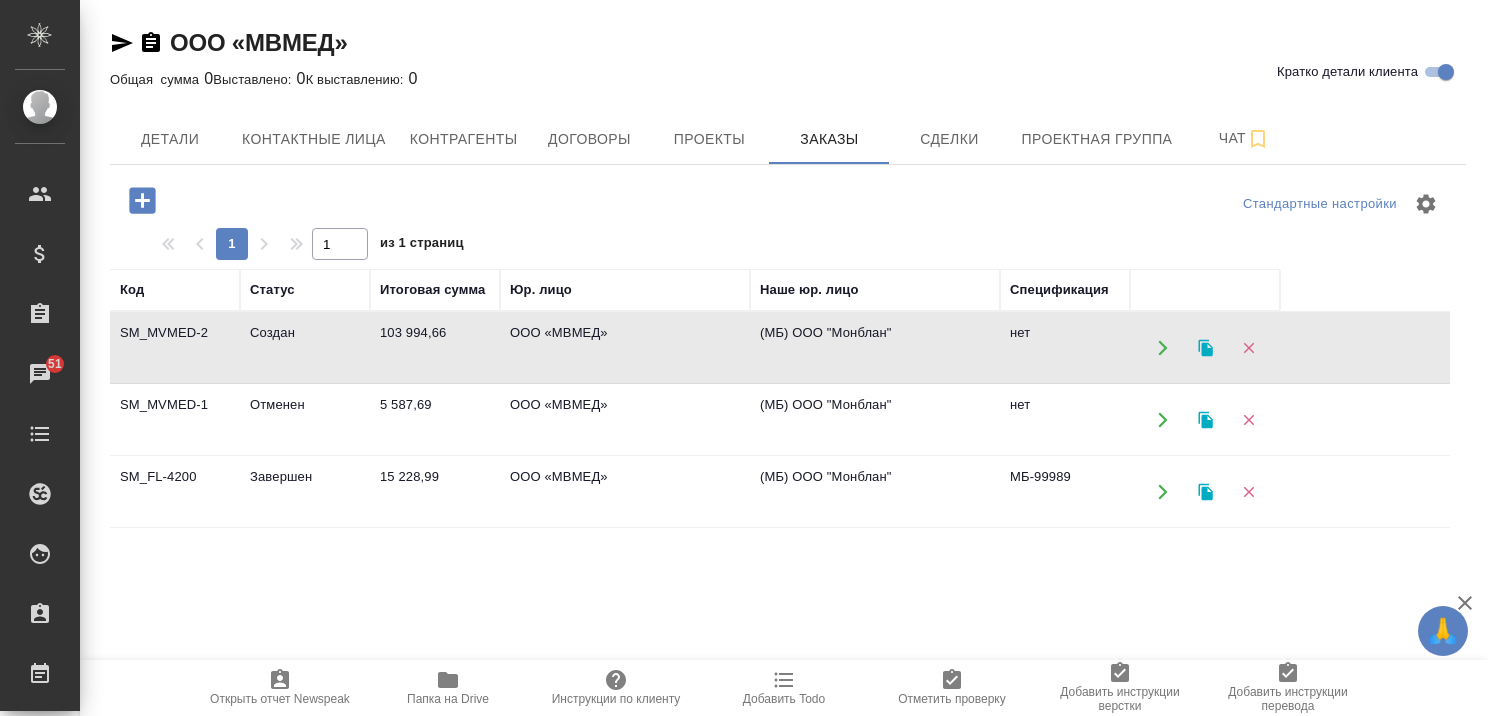 click on "Создан" at bounding box center [305, 348] 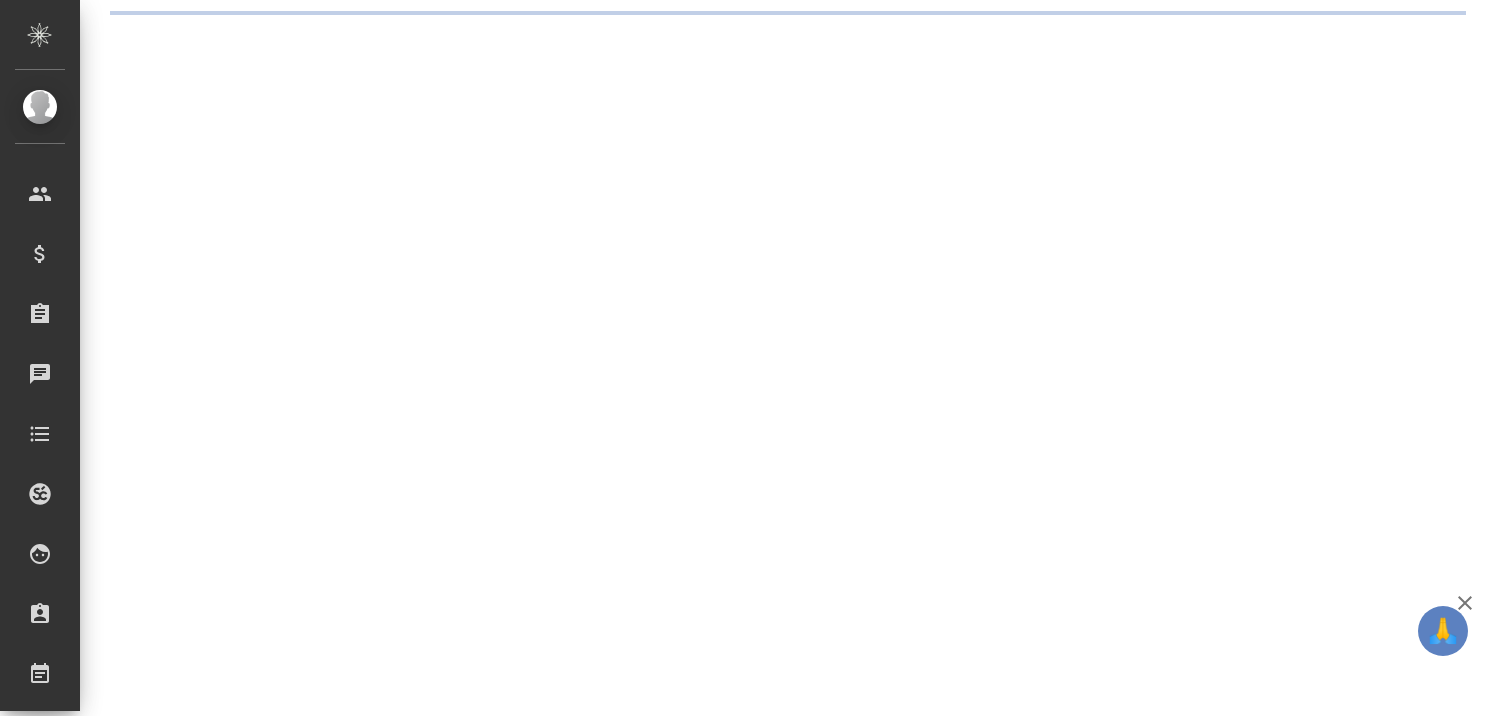scroll, scrollTop: 0, scrollLeft: 0, axis: both 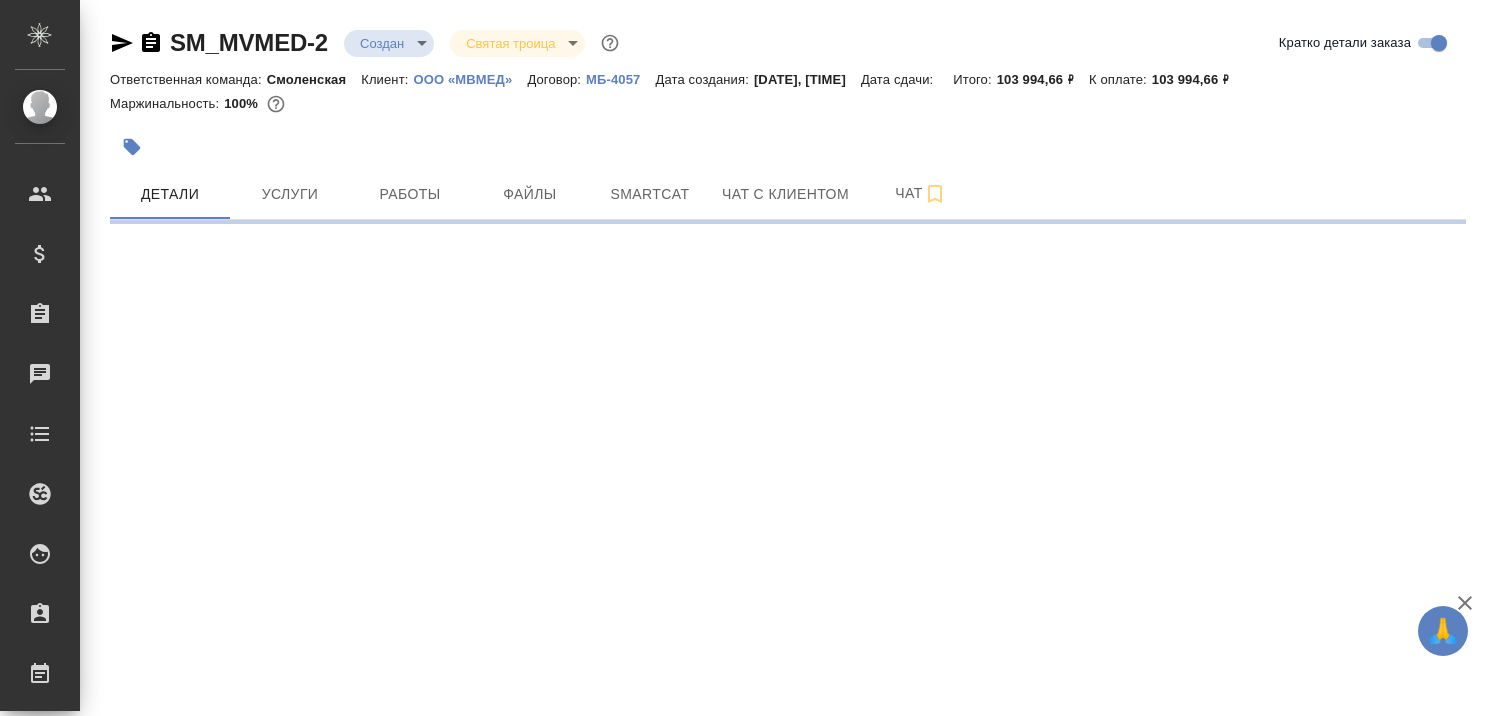 select on "RU" 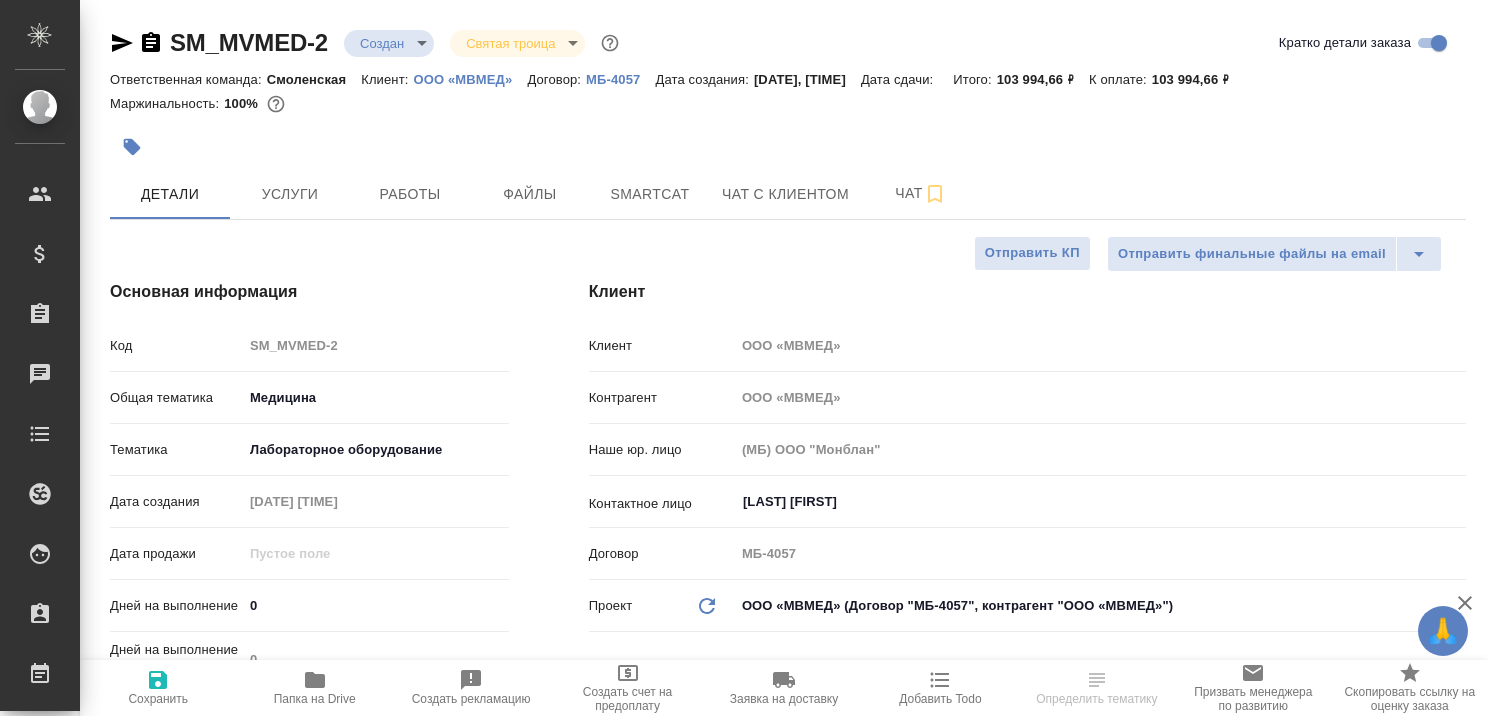 type on "x" 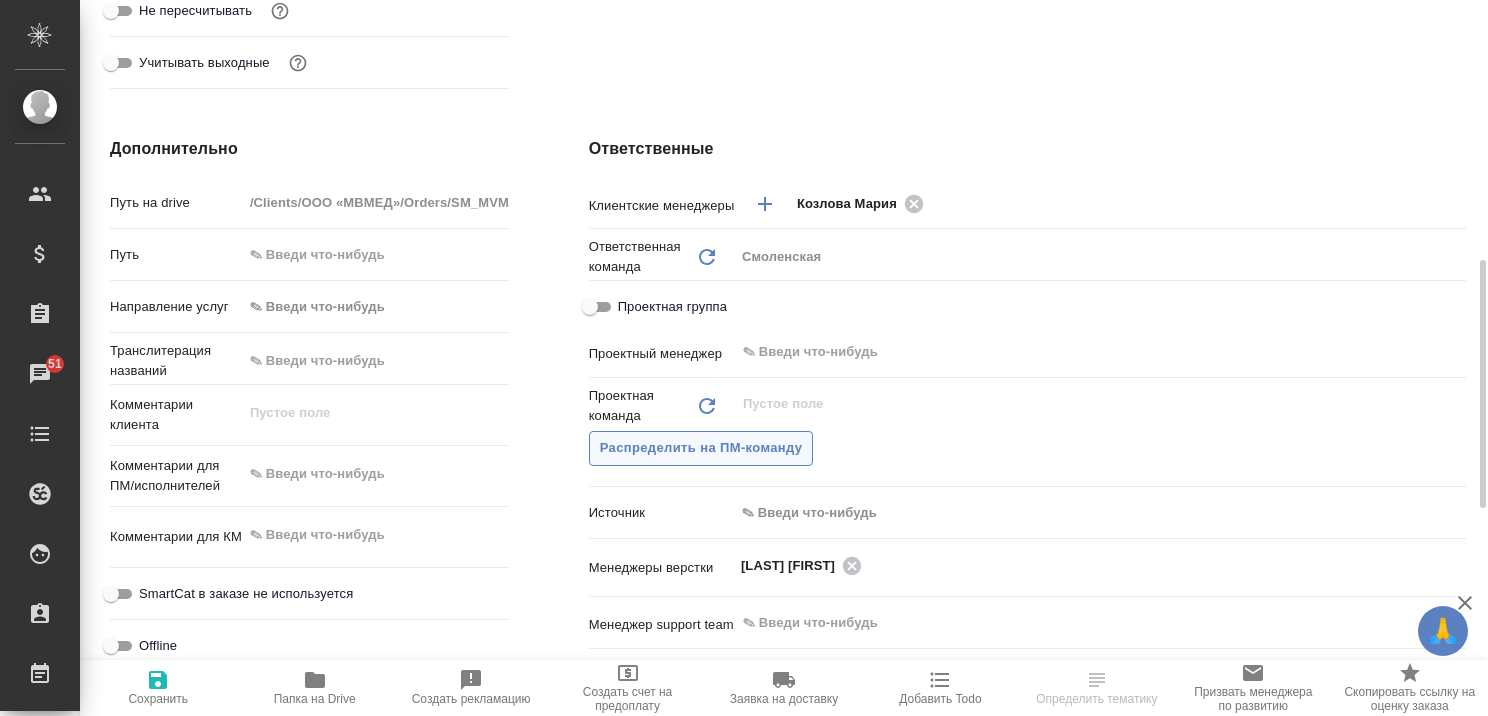 scroll, scrollTop: 0, scrollLeft: 0, axis: both 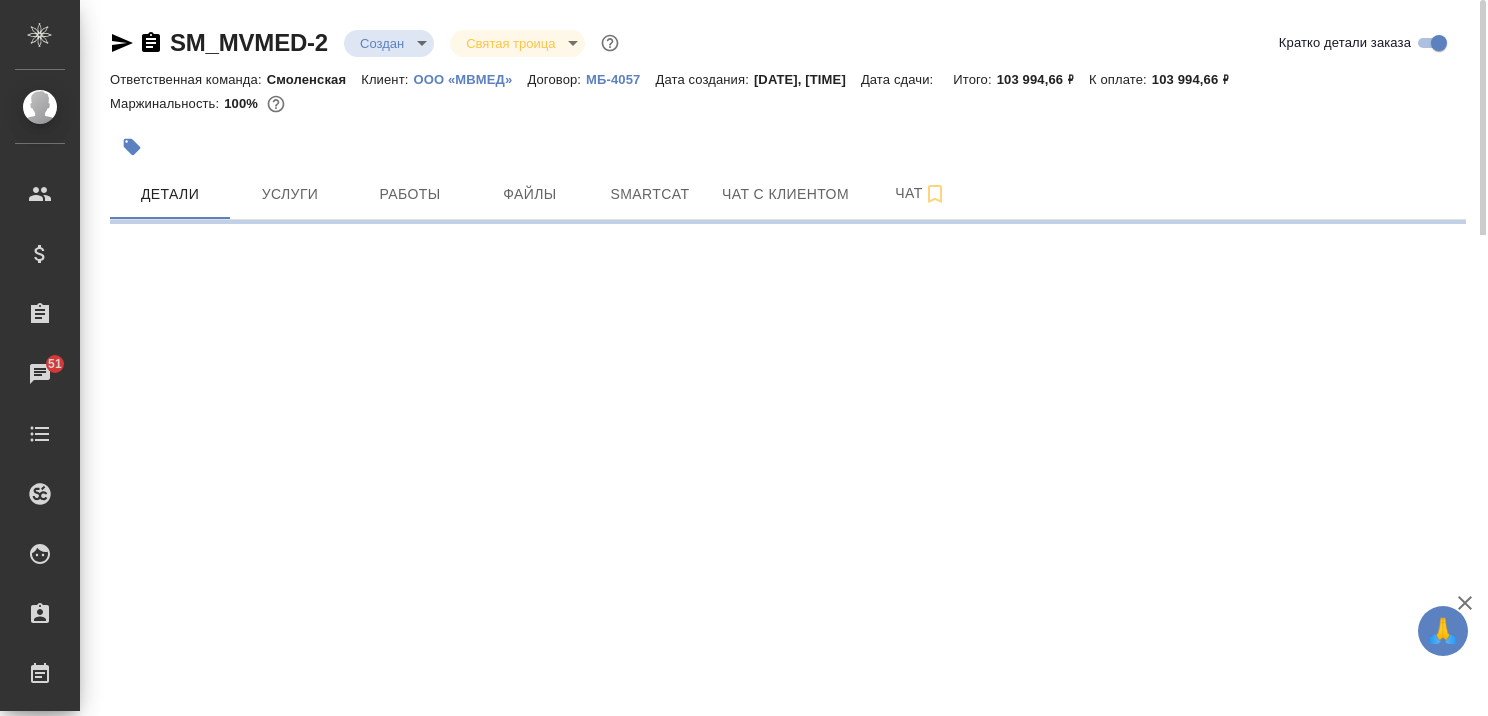 select on "RU" 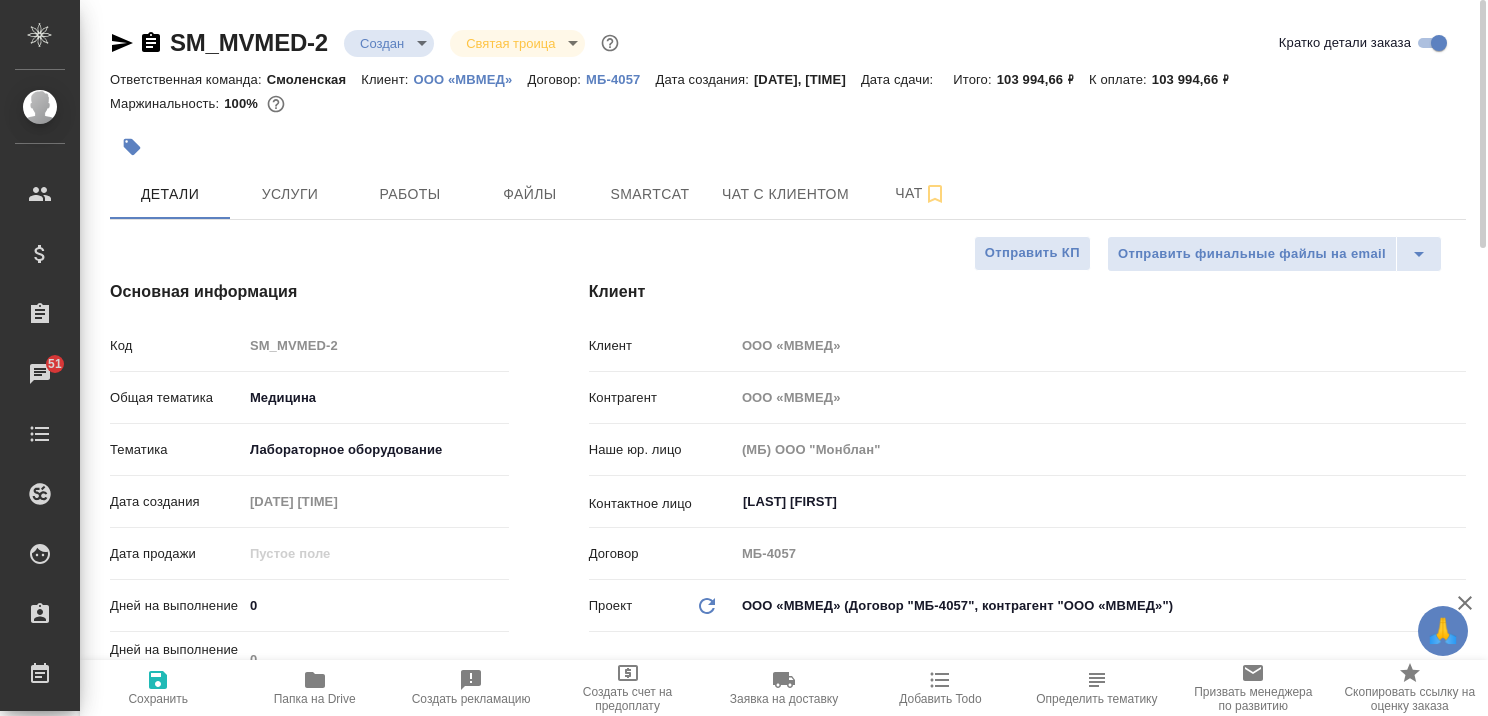 type on "x" 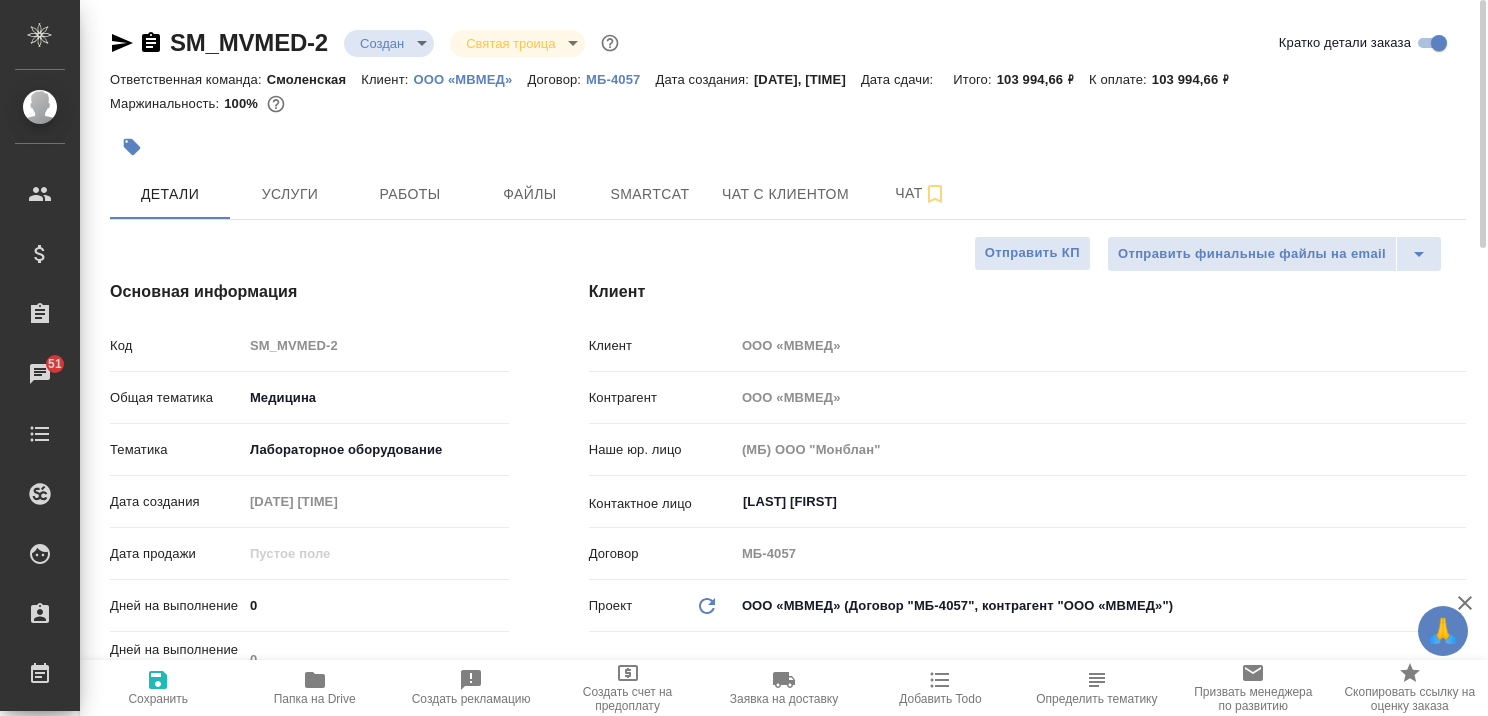 click on "ООО «МВМЕД»" at bounding box center (470, 79) 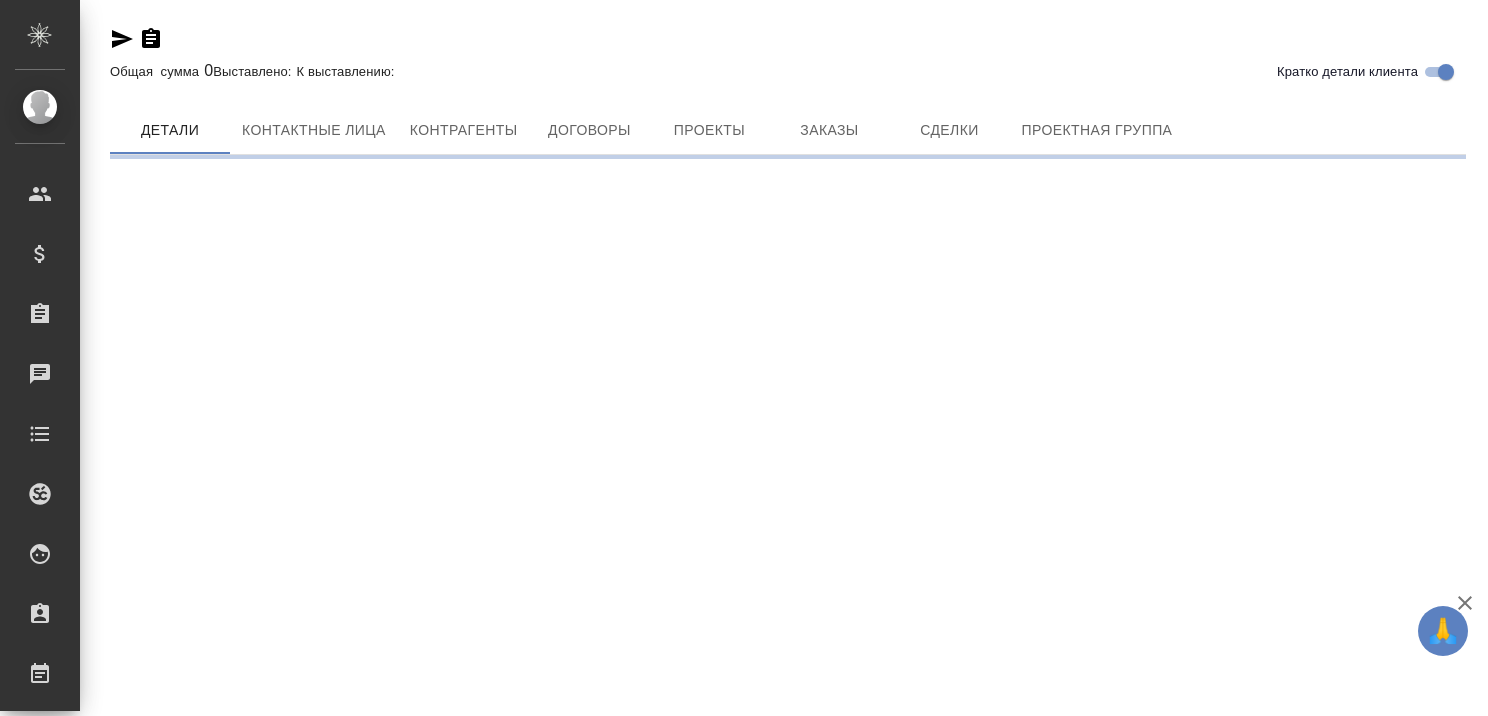scroll, scrollTop: 0, scrollLeft: 0, axis: both 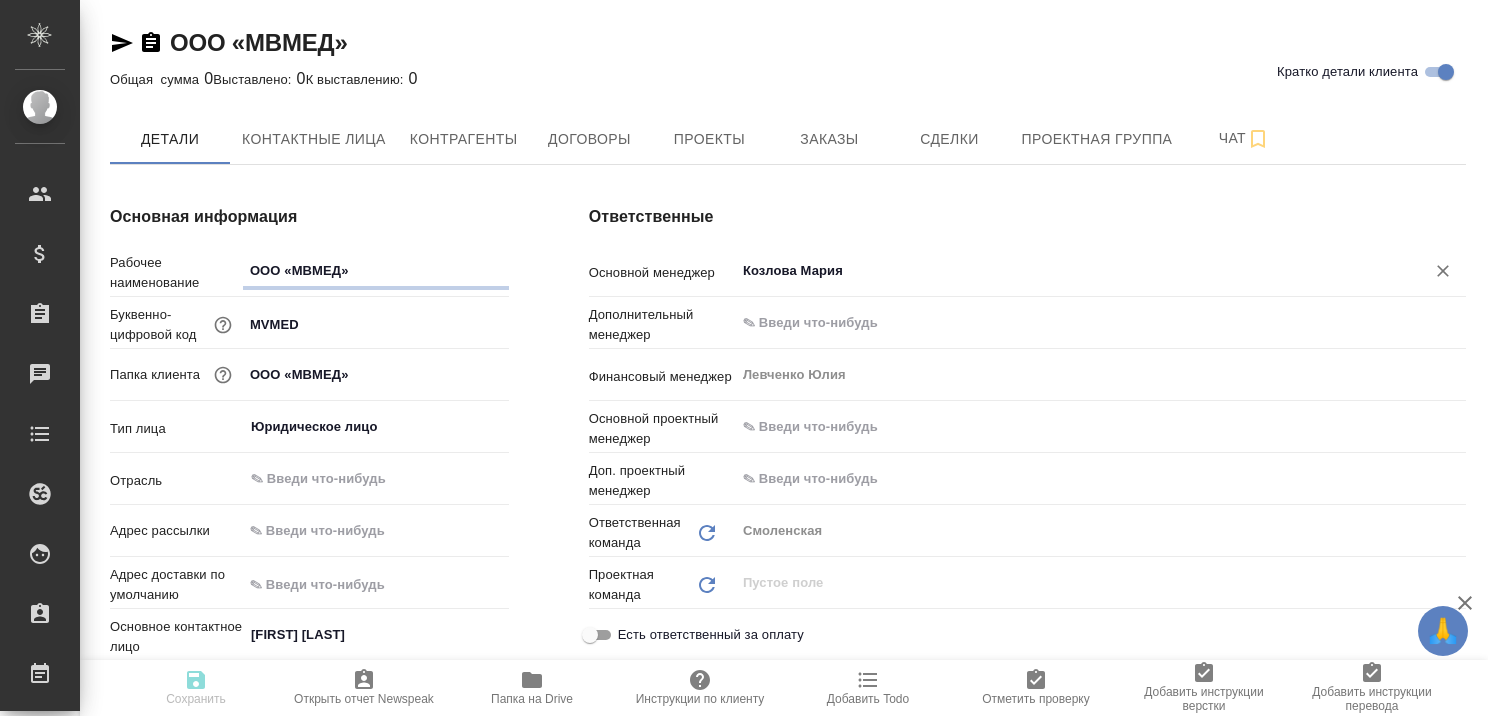 type on "x" 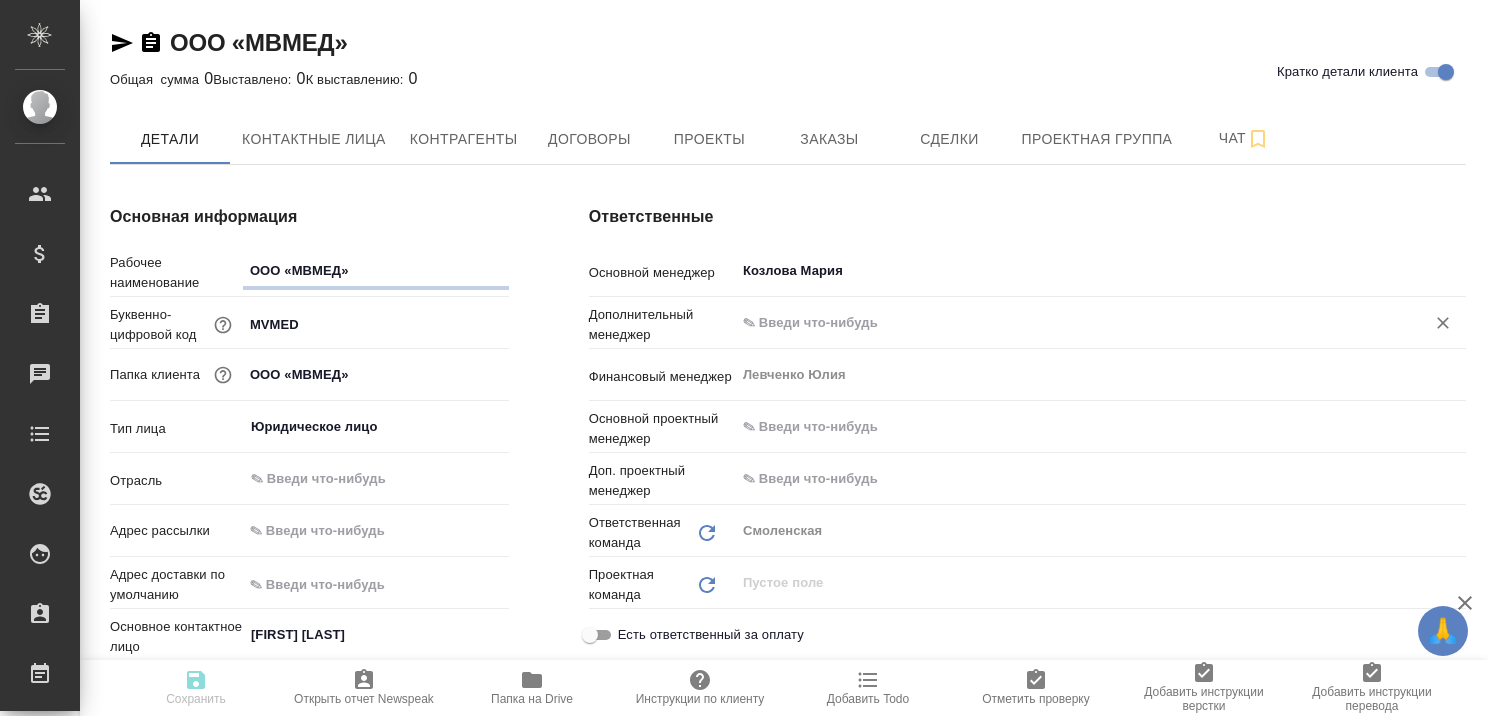 type on "x" 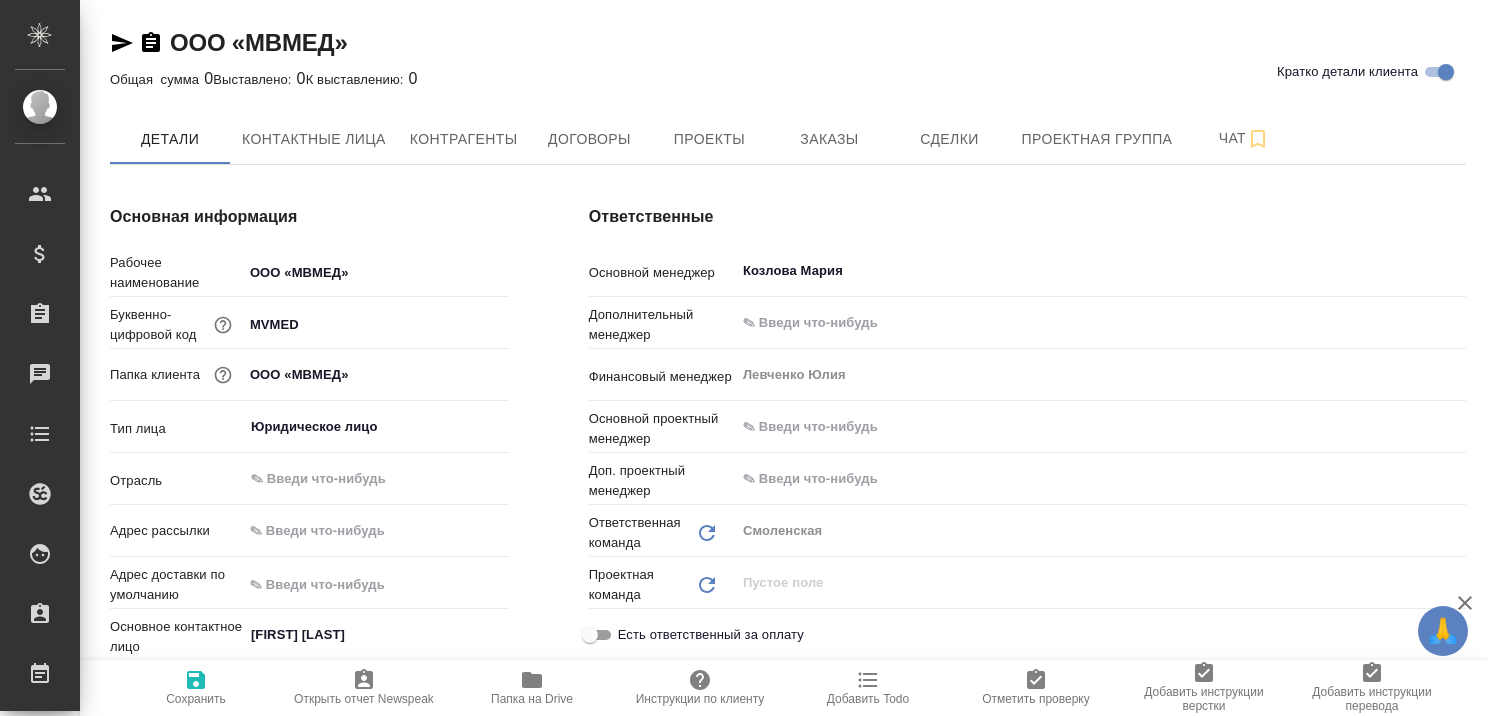 type on "x" 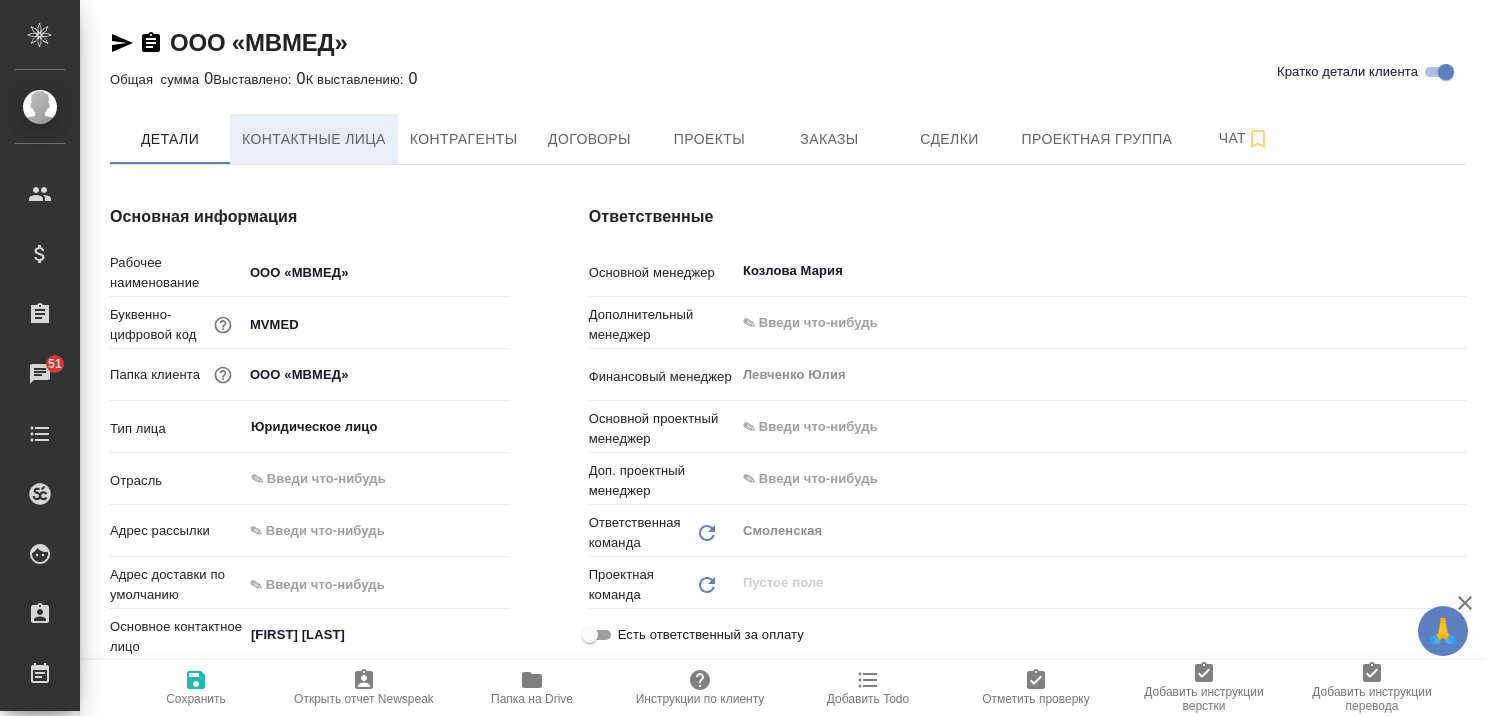 click on "Контактные лица" at bounding box center (314, 139) 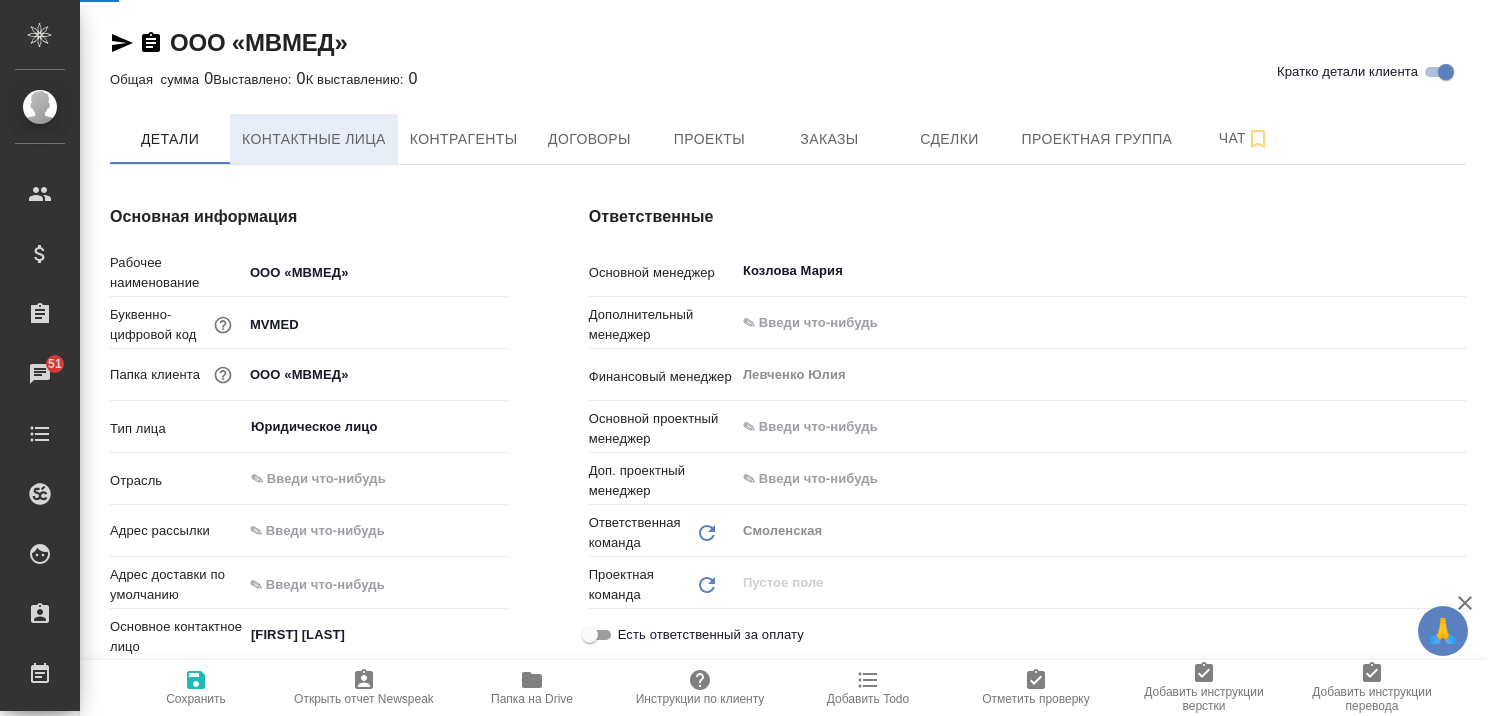 select on "RU" 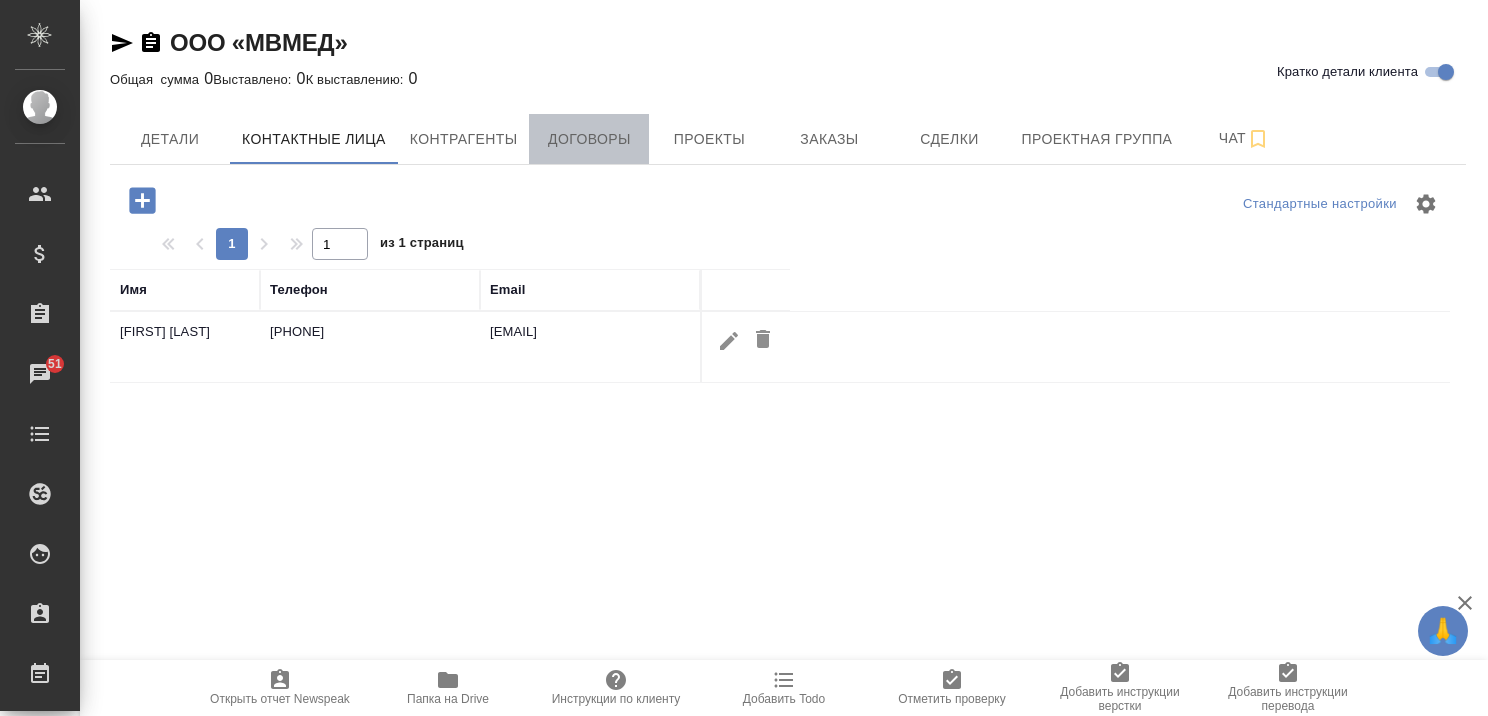 click on "Договоры" at bounding box center (589, 139) 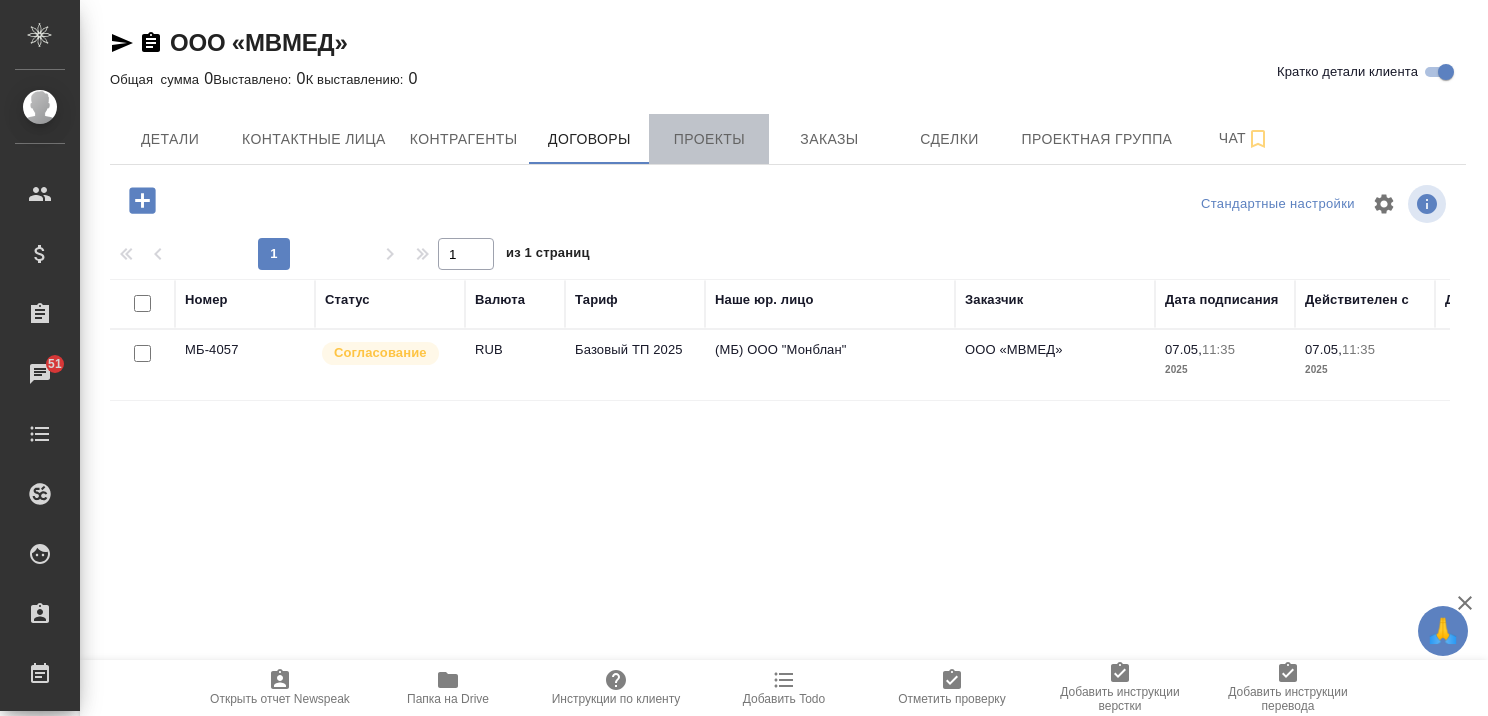 click on "Проекты" at bounding box center [709, 139] 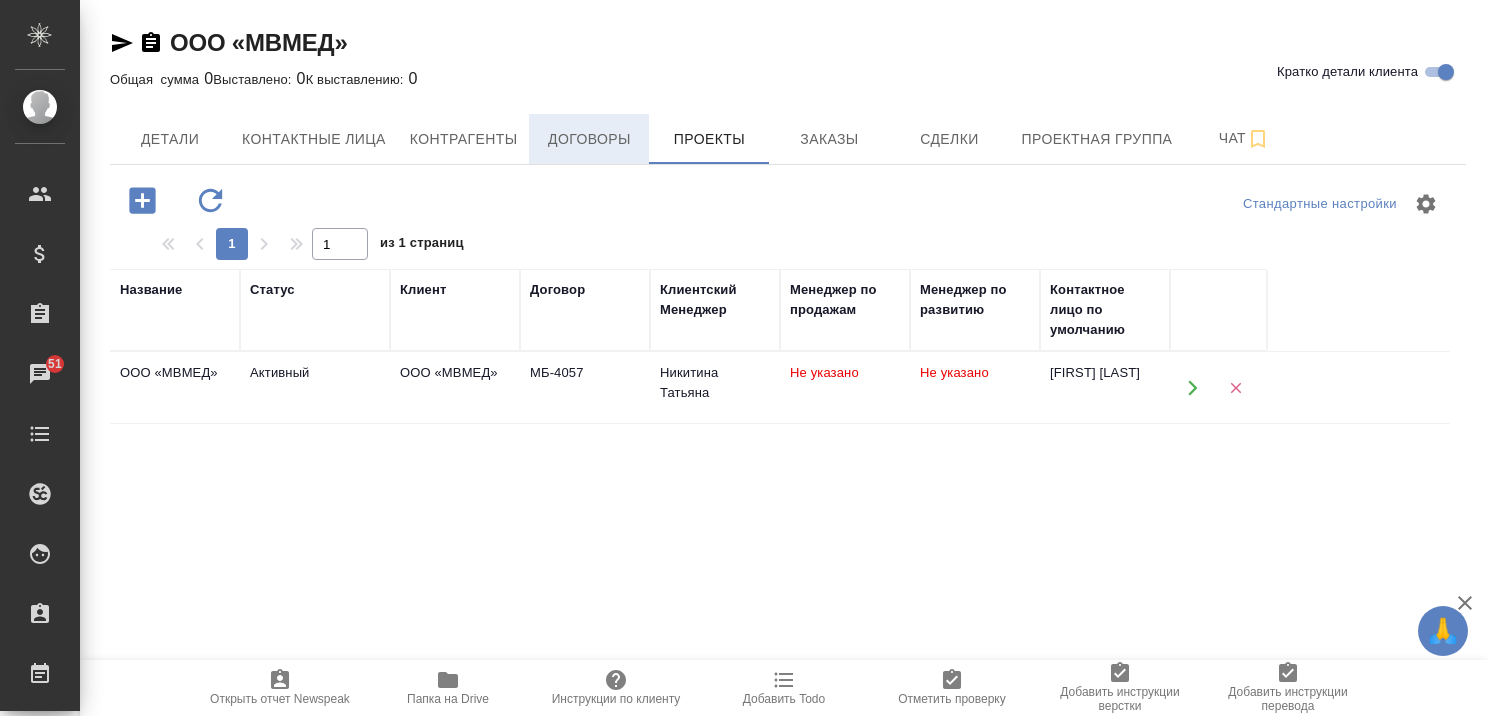 click on "Договоры" at bounding box center [589, 139] 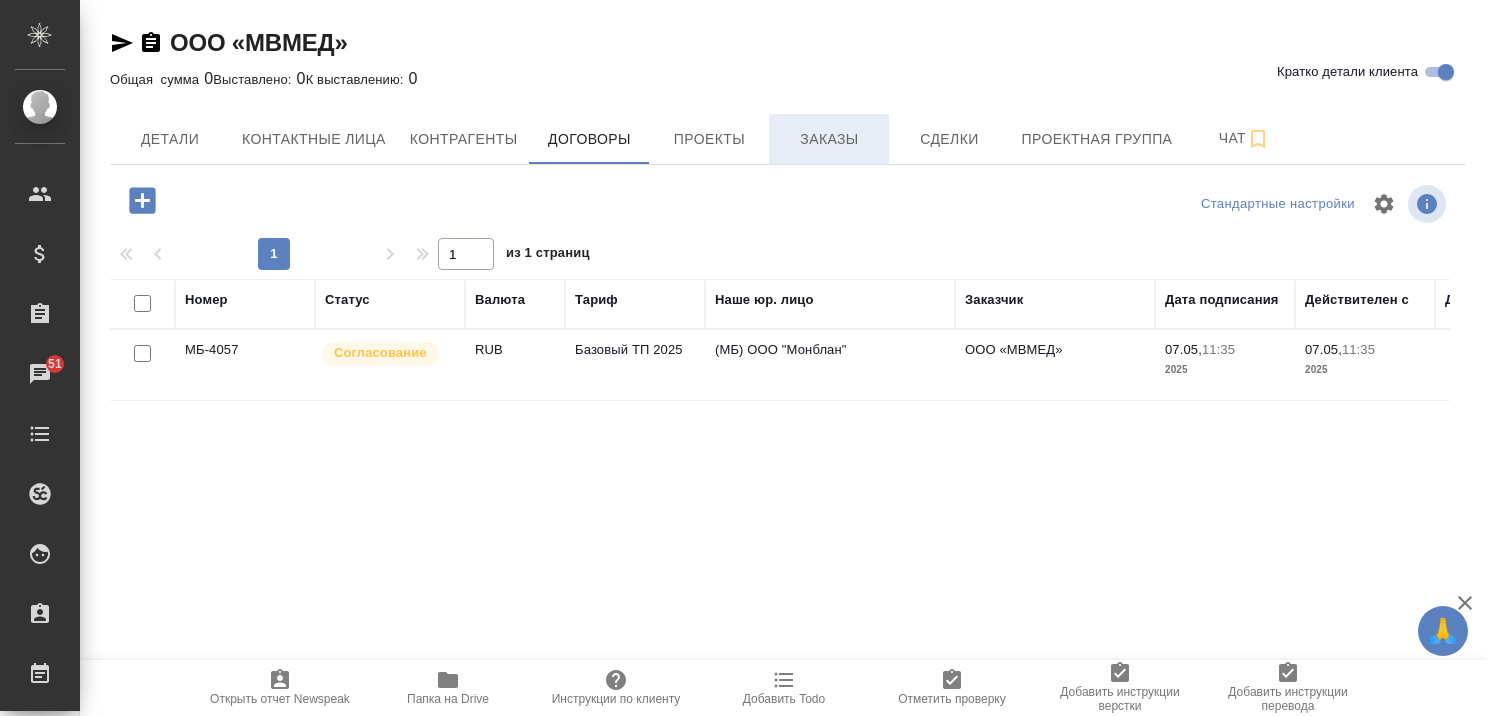 click on "Заказы" at bounding box center [829, 139] 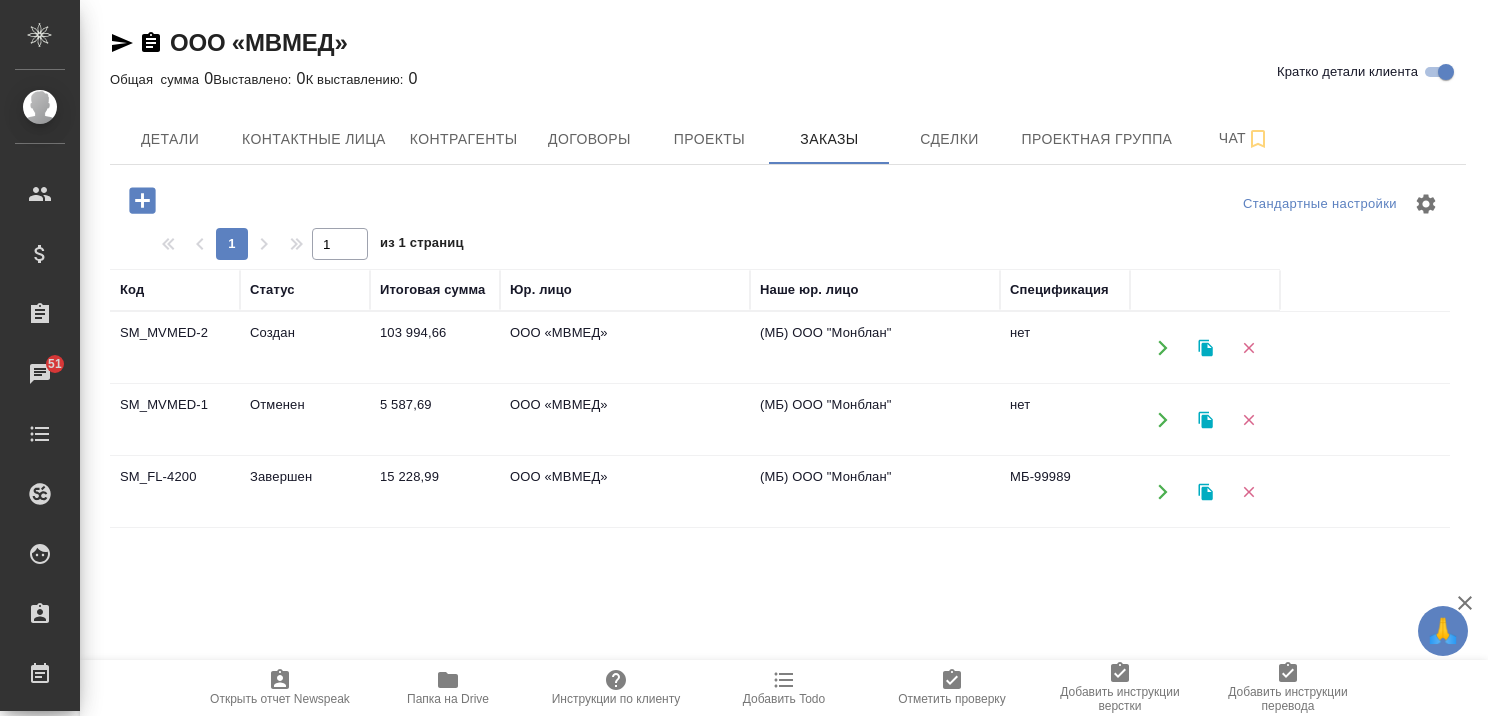 click on "15 228,99" at bounding box center (435, 348) 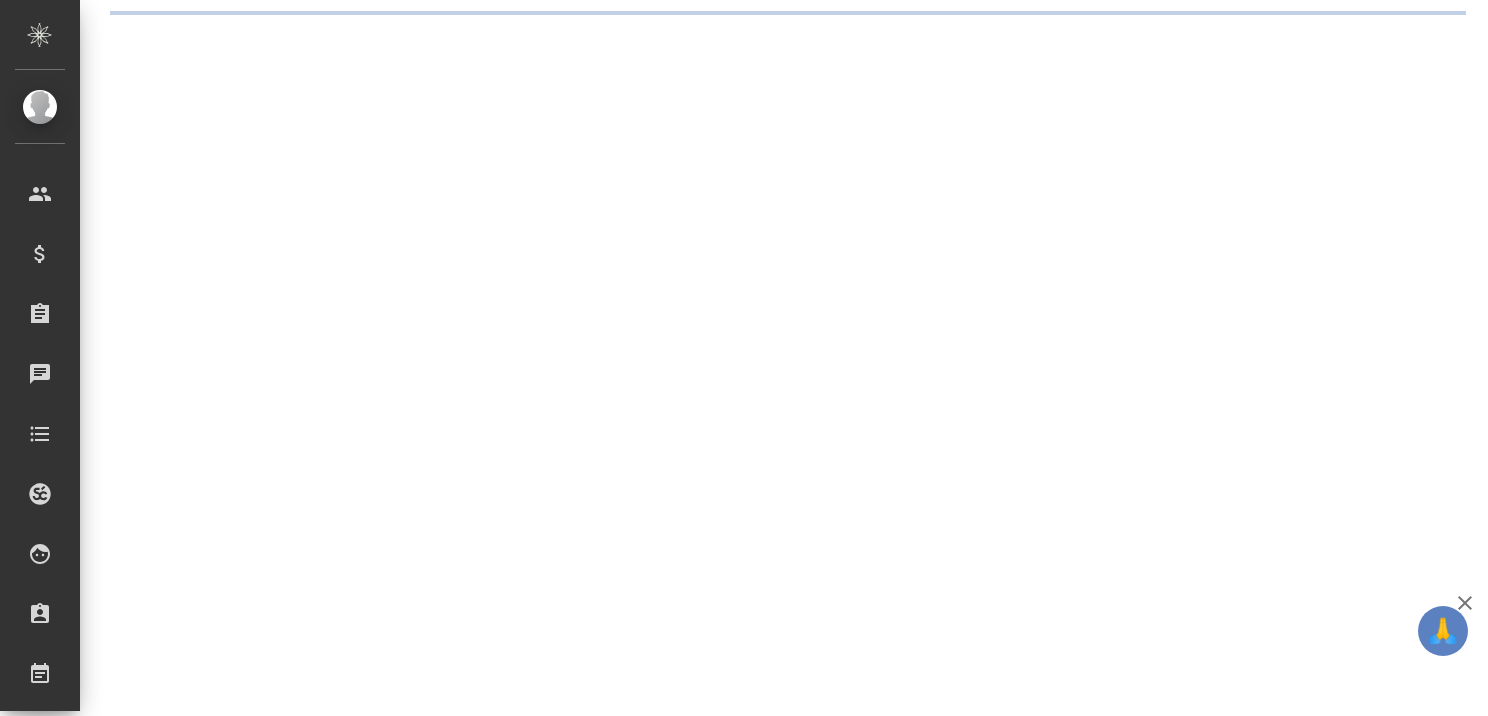 scroll, scrollTop: 0, scrollLeft: 0, axis: both 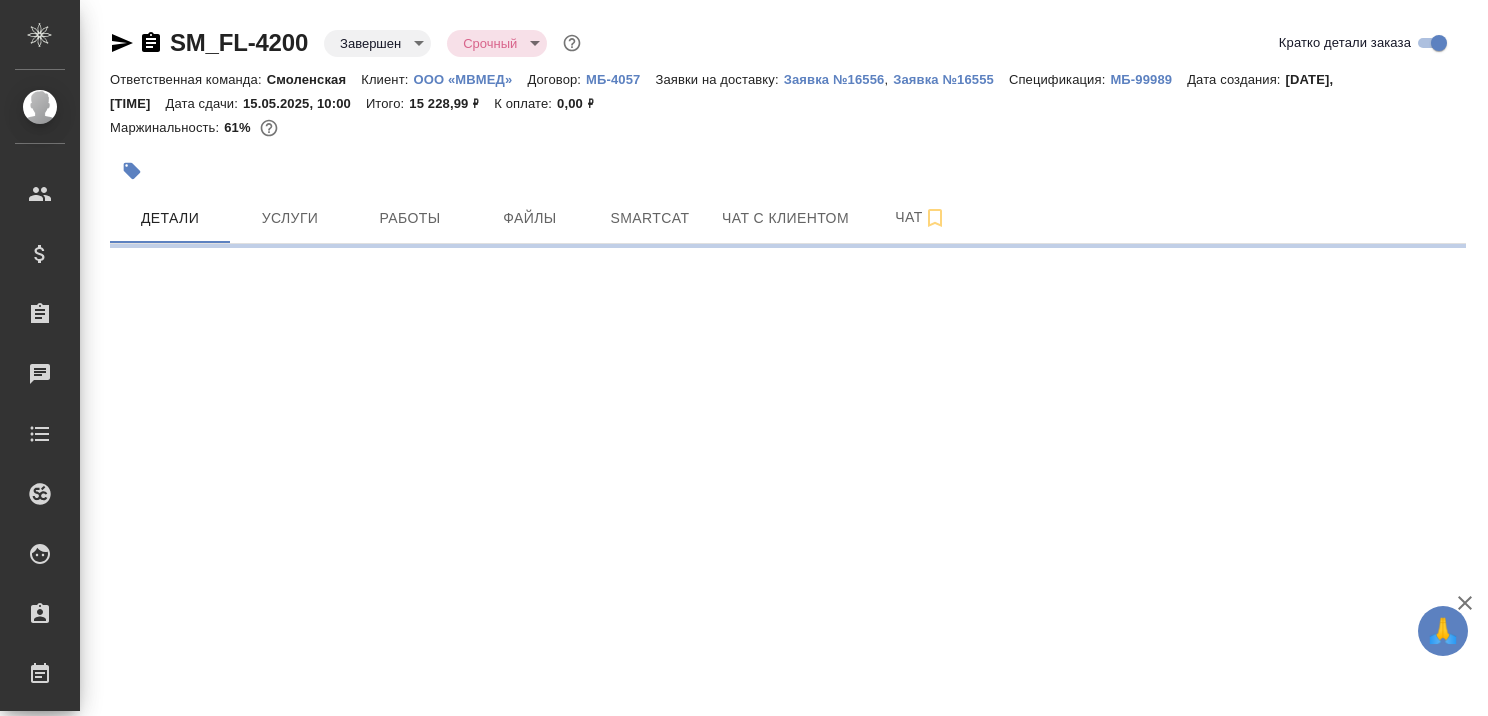 select on "RU" 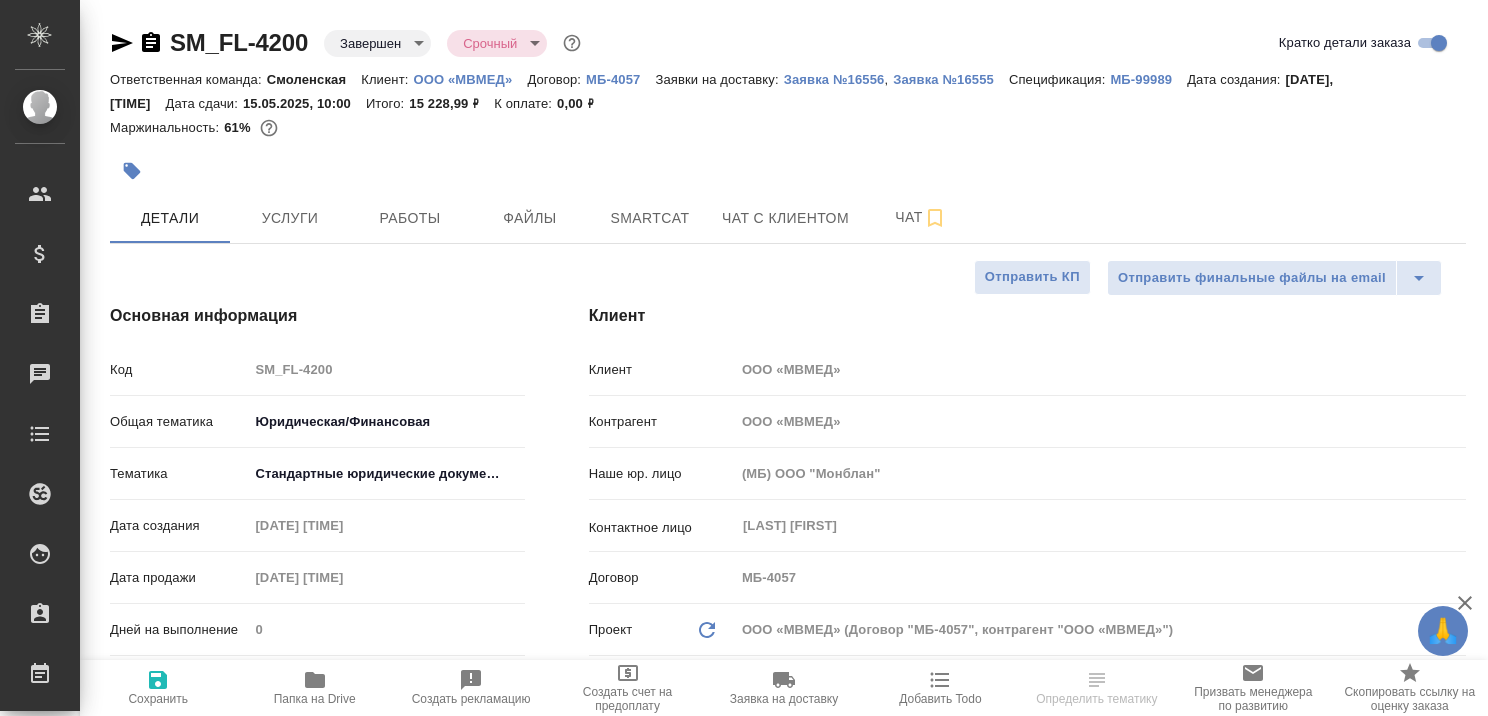 type on "x" 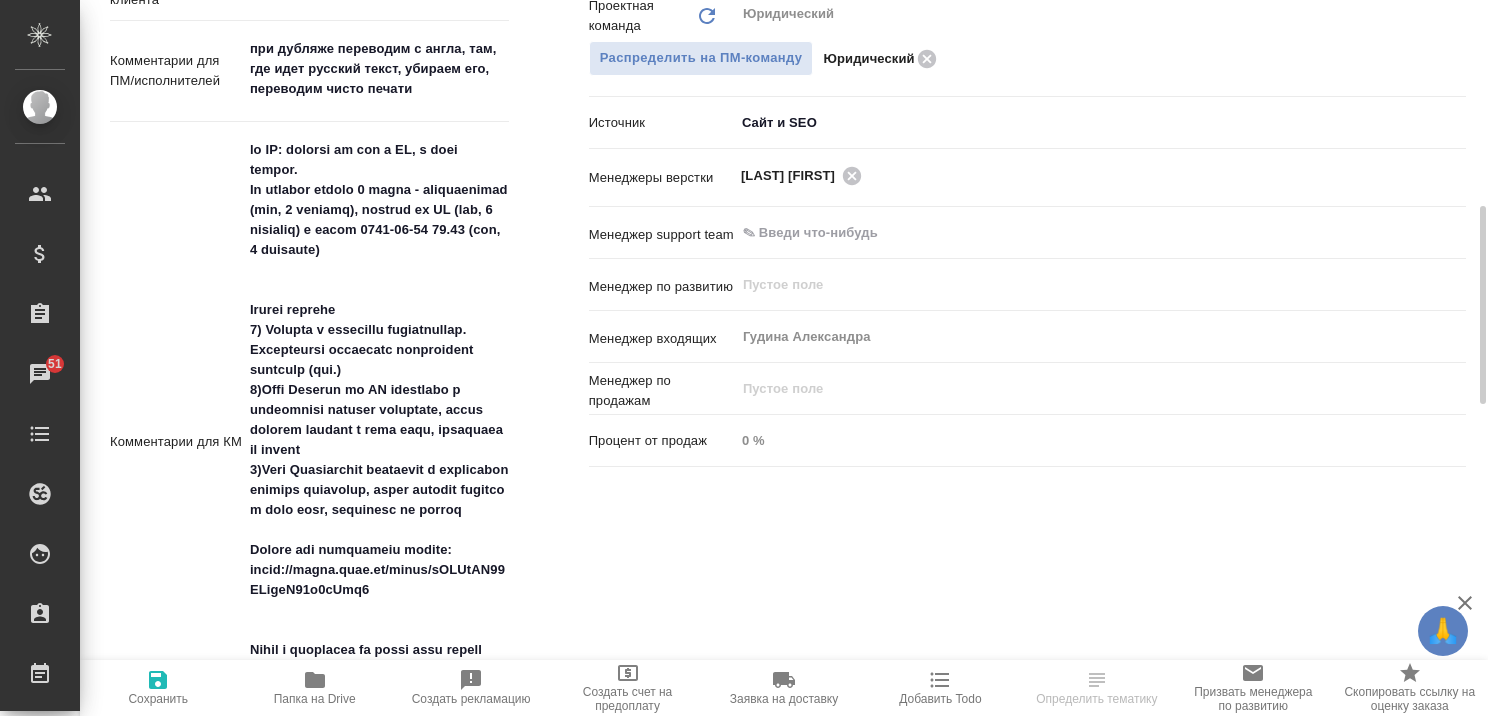 scroll, scrollTop: 1100, scrollLeft: 0, axis: vertical 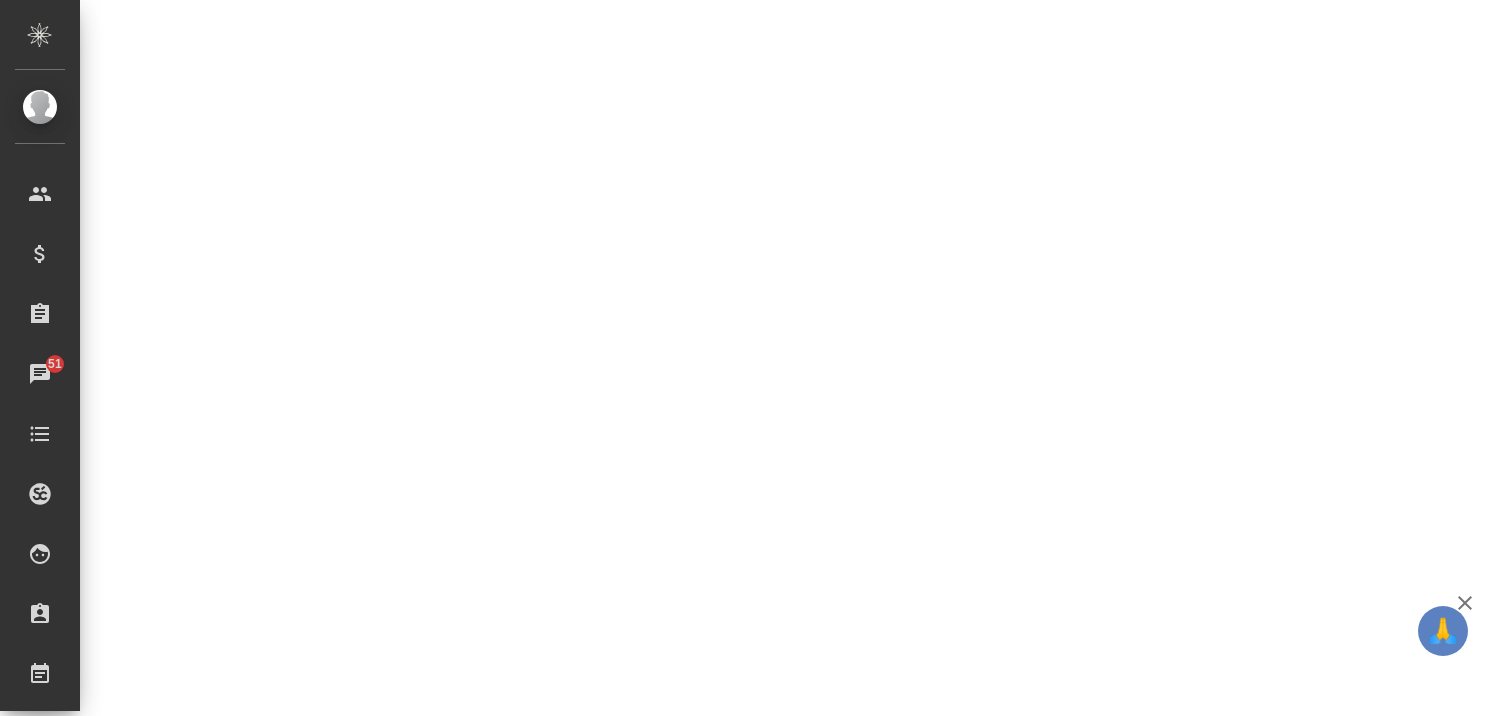 select on "RU" 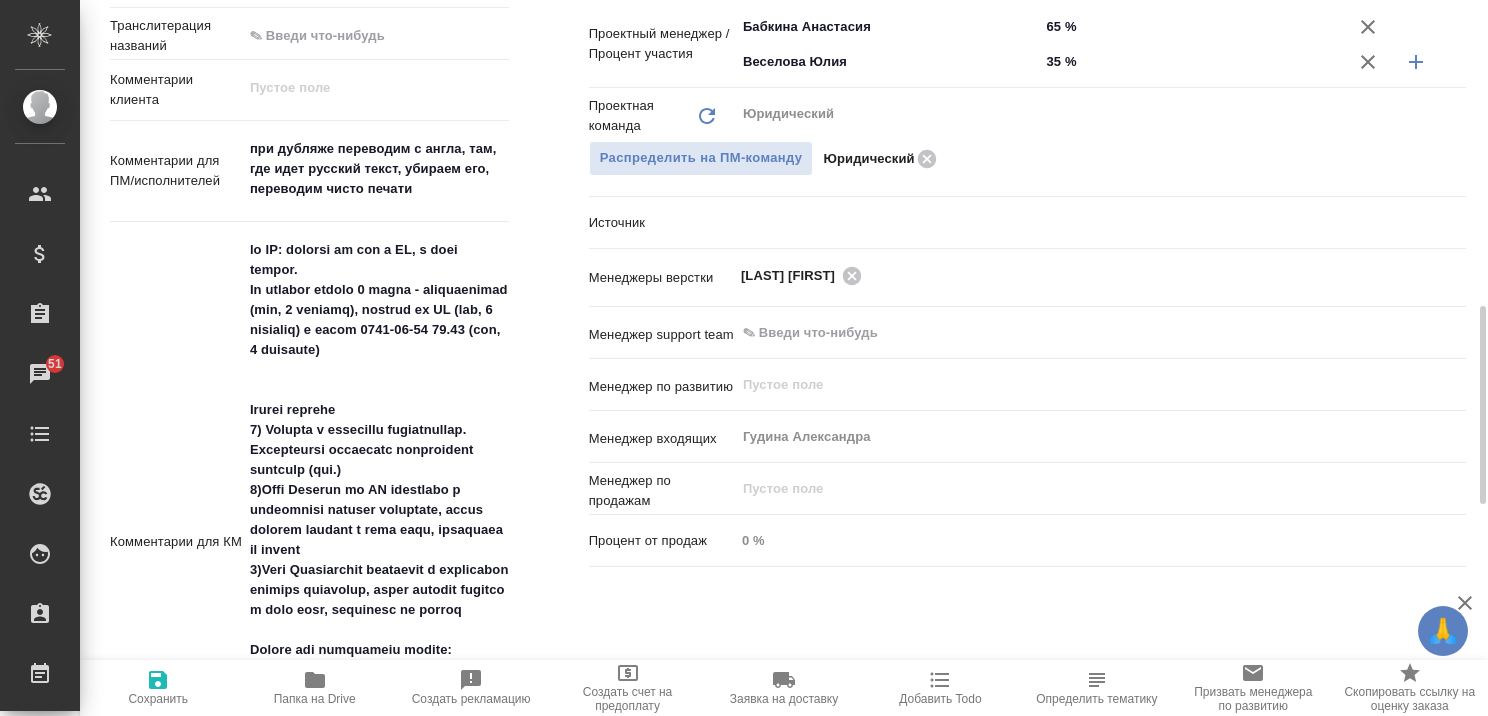 type on "x" 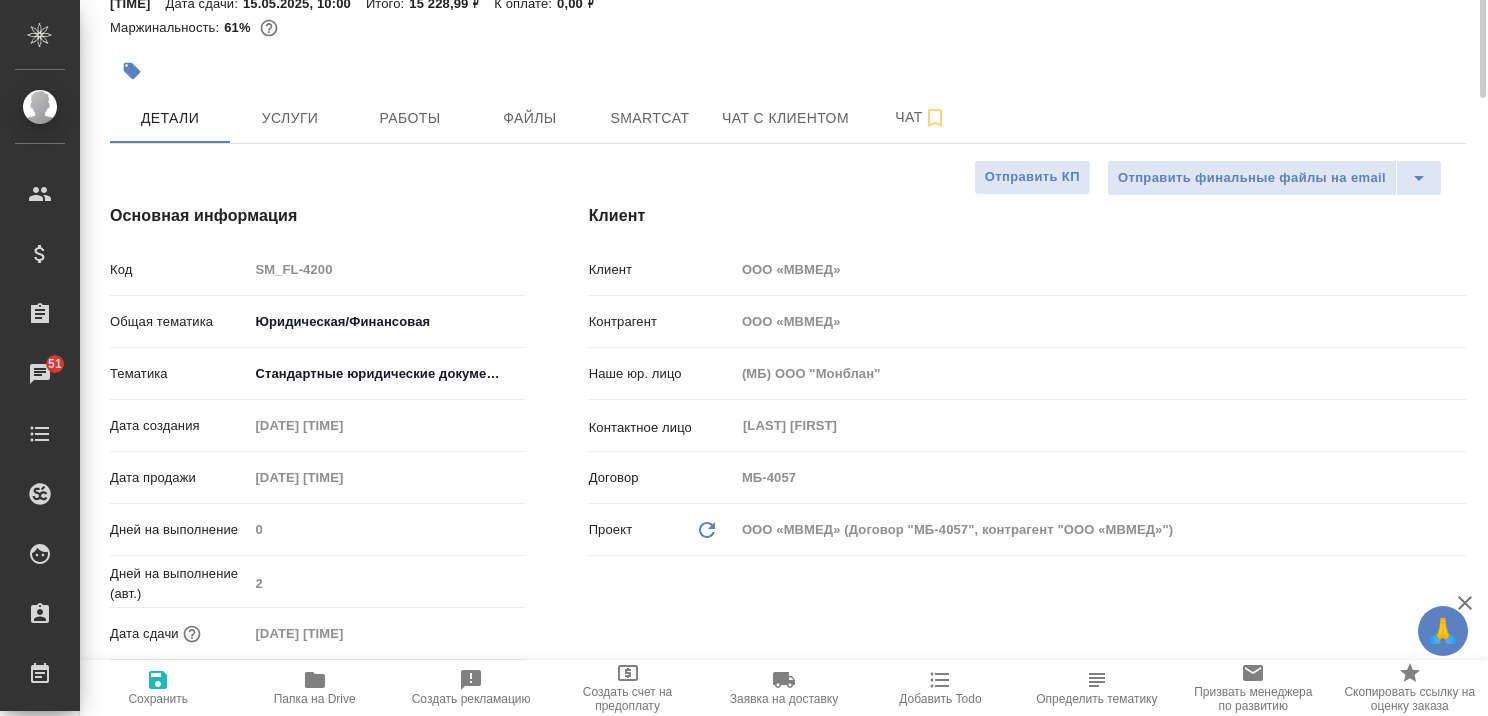 scroll, scrollTop: 0, scrollLeft: 0, axis: both 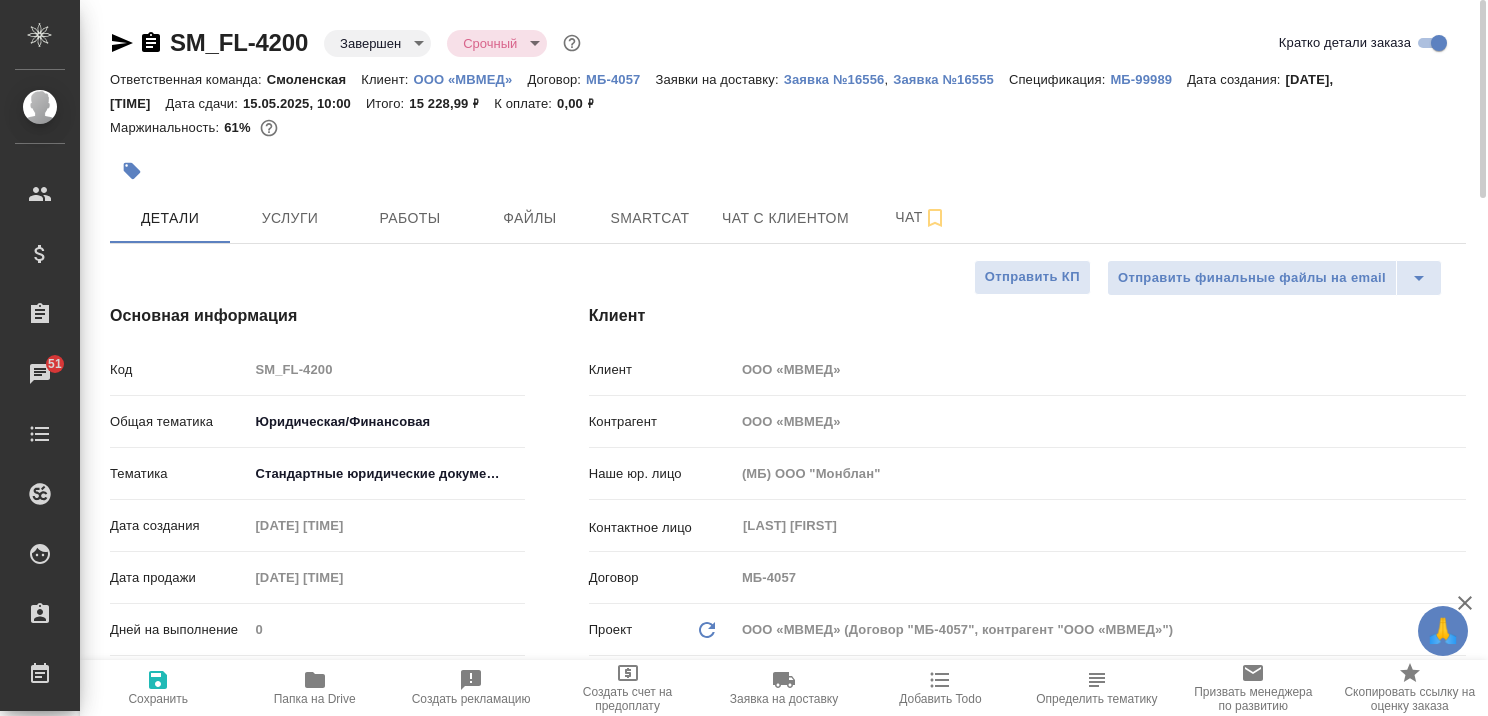 click on "ООО «МВМЕД»" at bounding box center (470, 79) 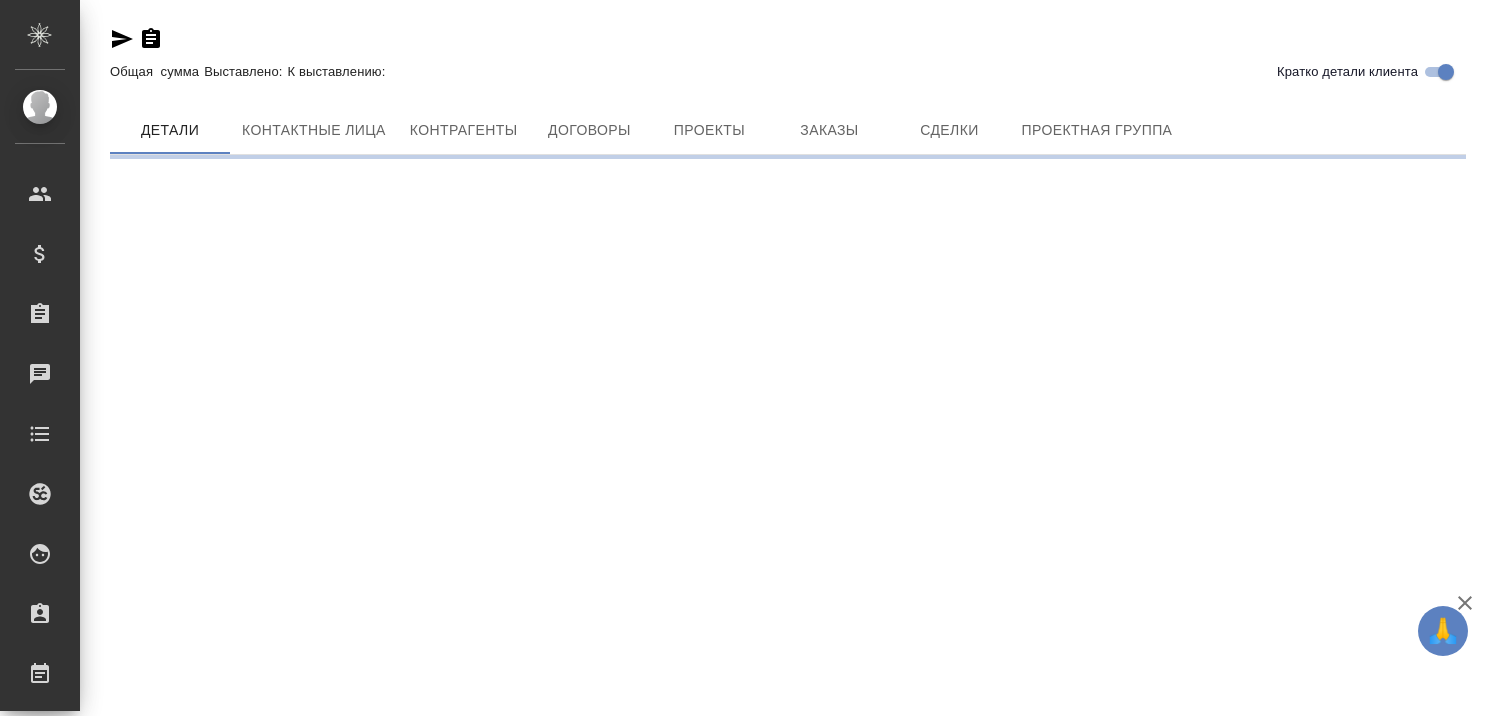 scroll, scrollTop: 0, scrollLeft: 0, axis: both 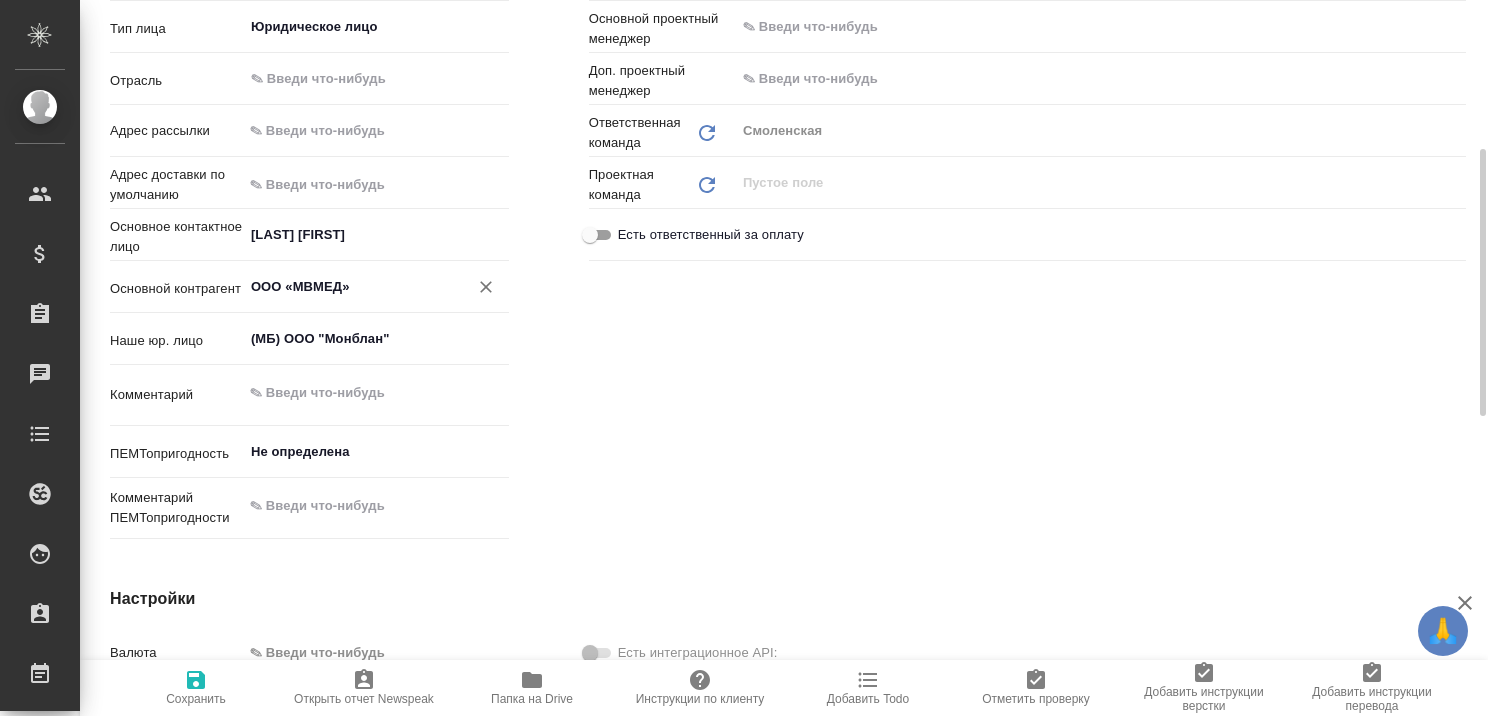 type on "x" 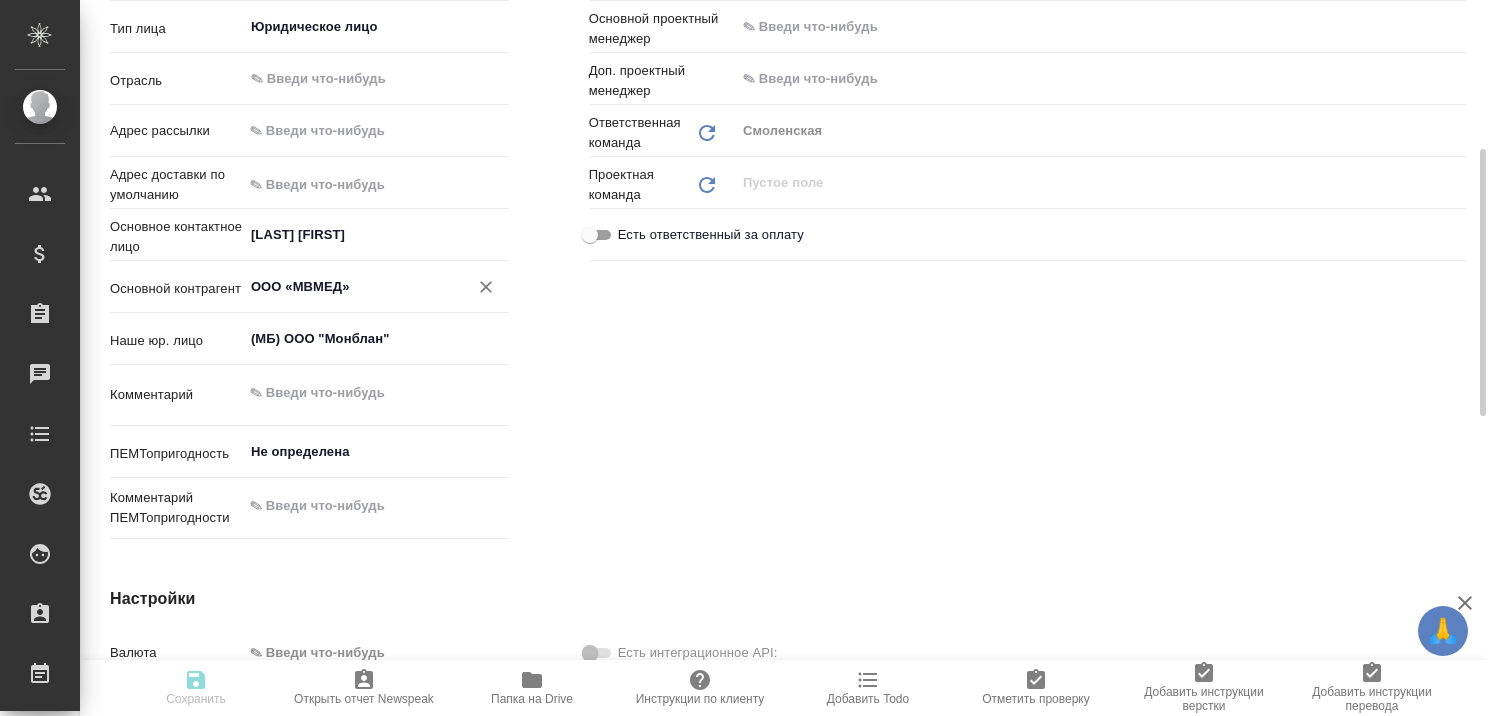 type on "x" 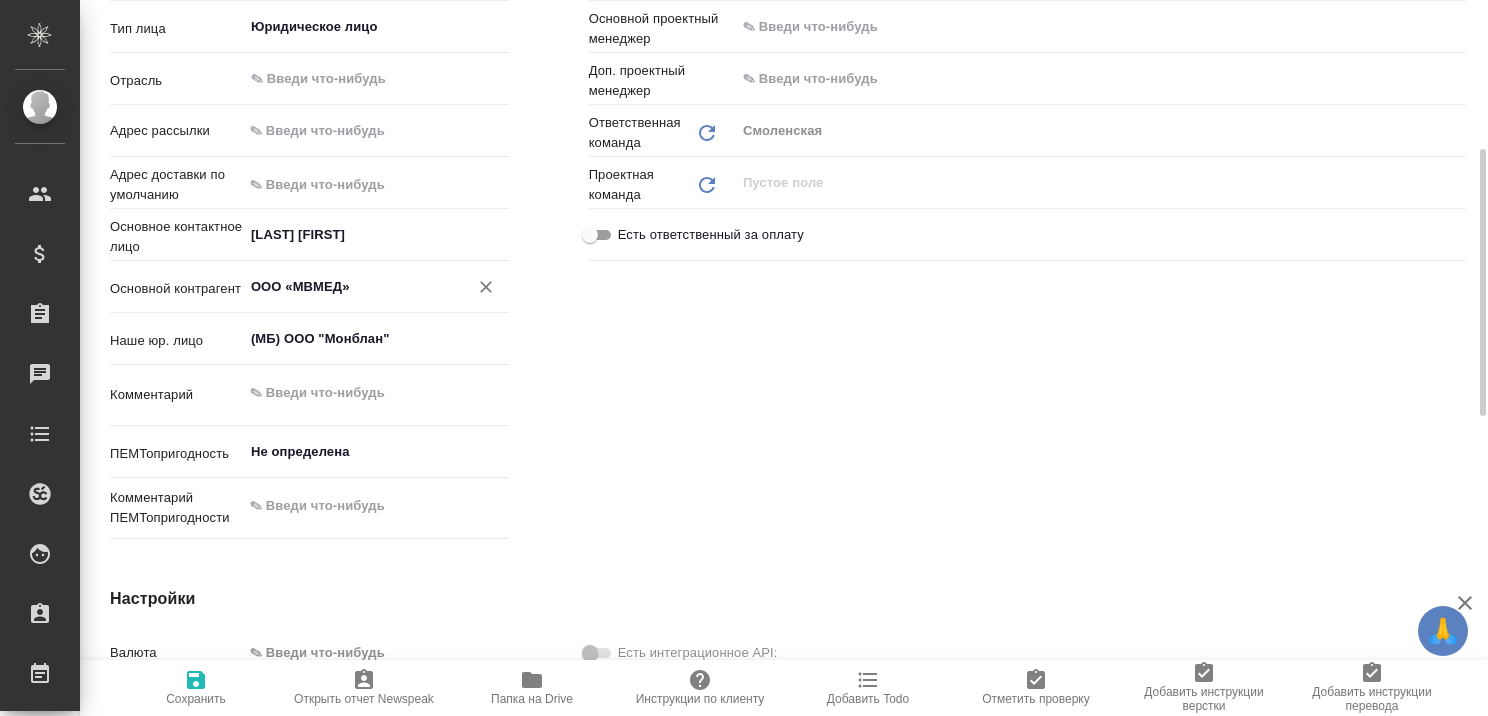 scroll, scrollTop: 700, scrollLeft: 0, axis: vertical 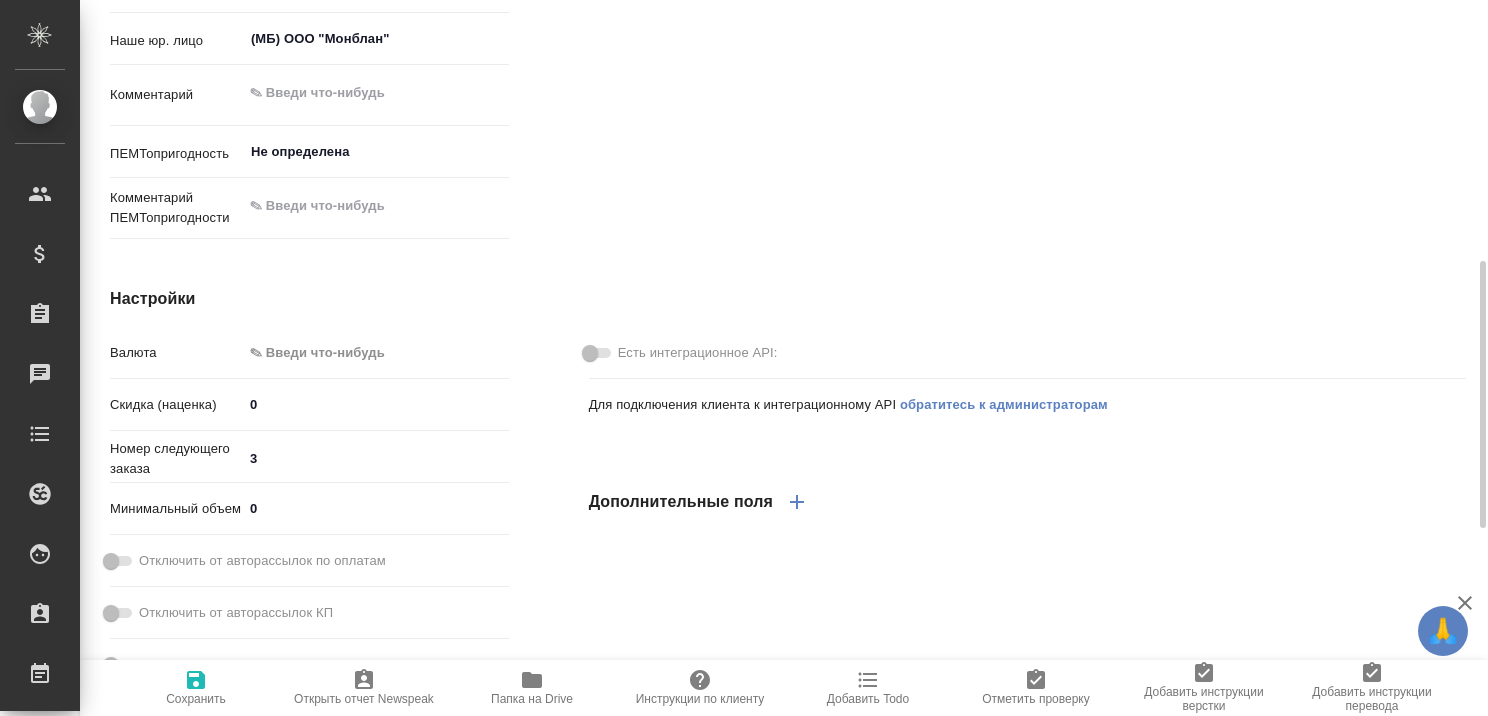 type on "x" 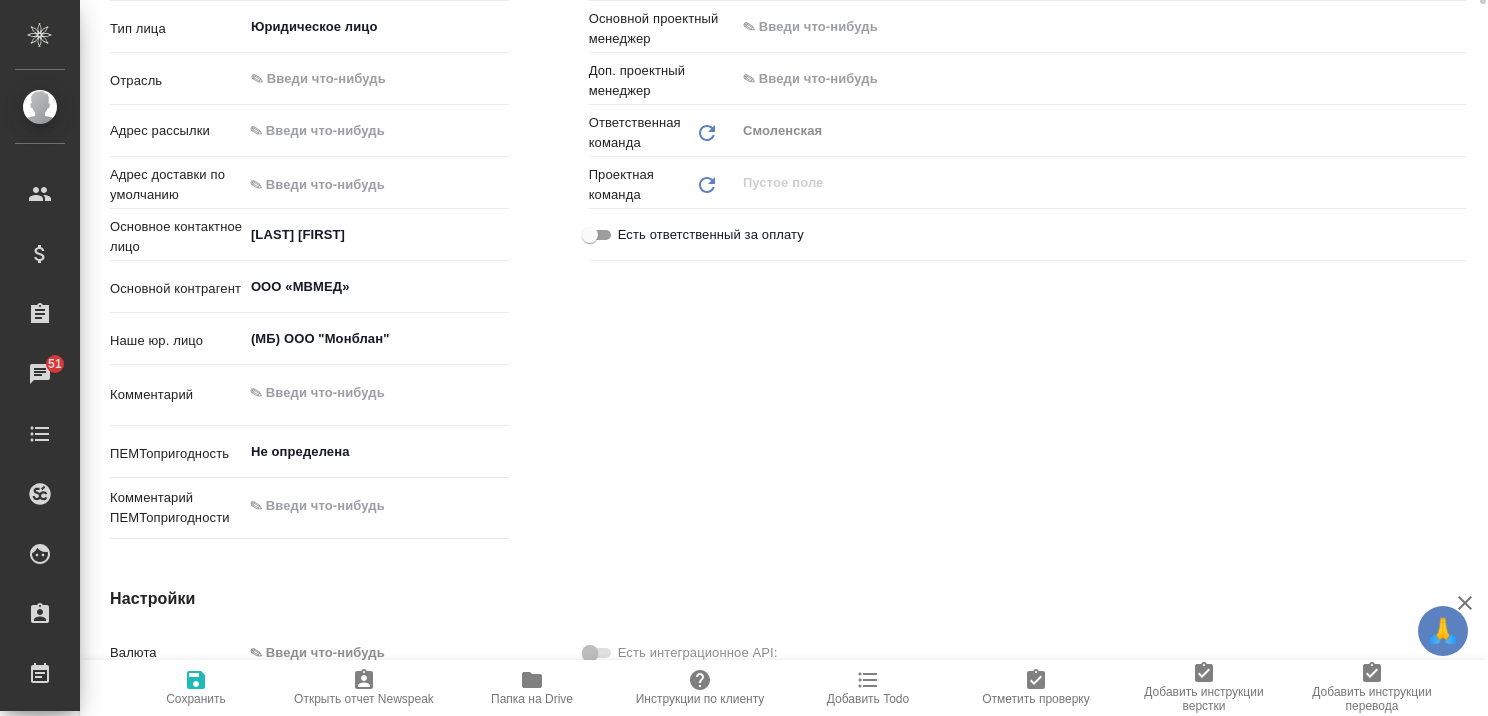 scroll, scrollTop: 0, scrollLeft: 0, axis: both 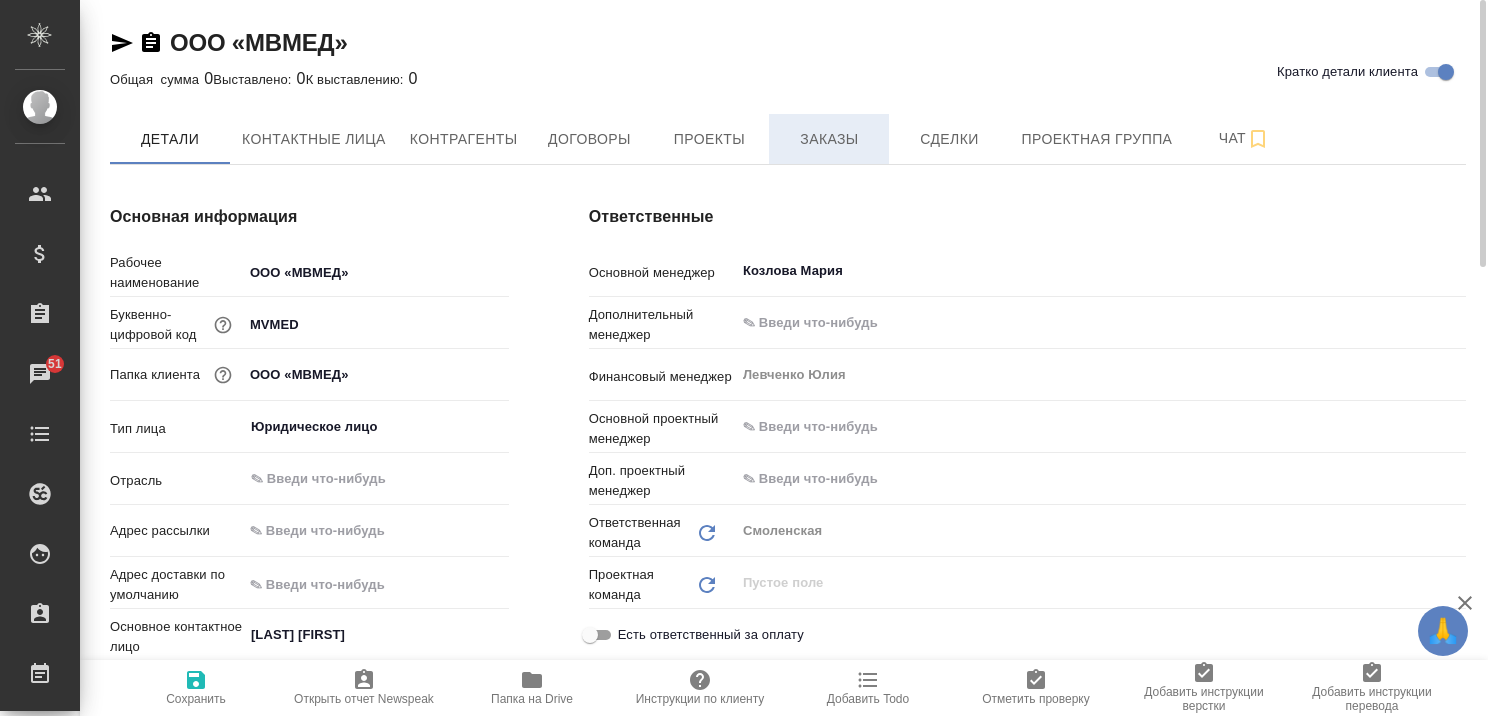 click on "Заказы" at bounding box center (829, 139) 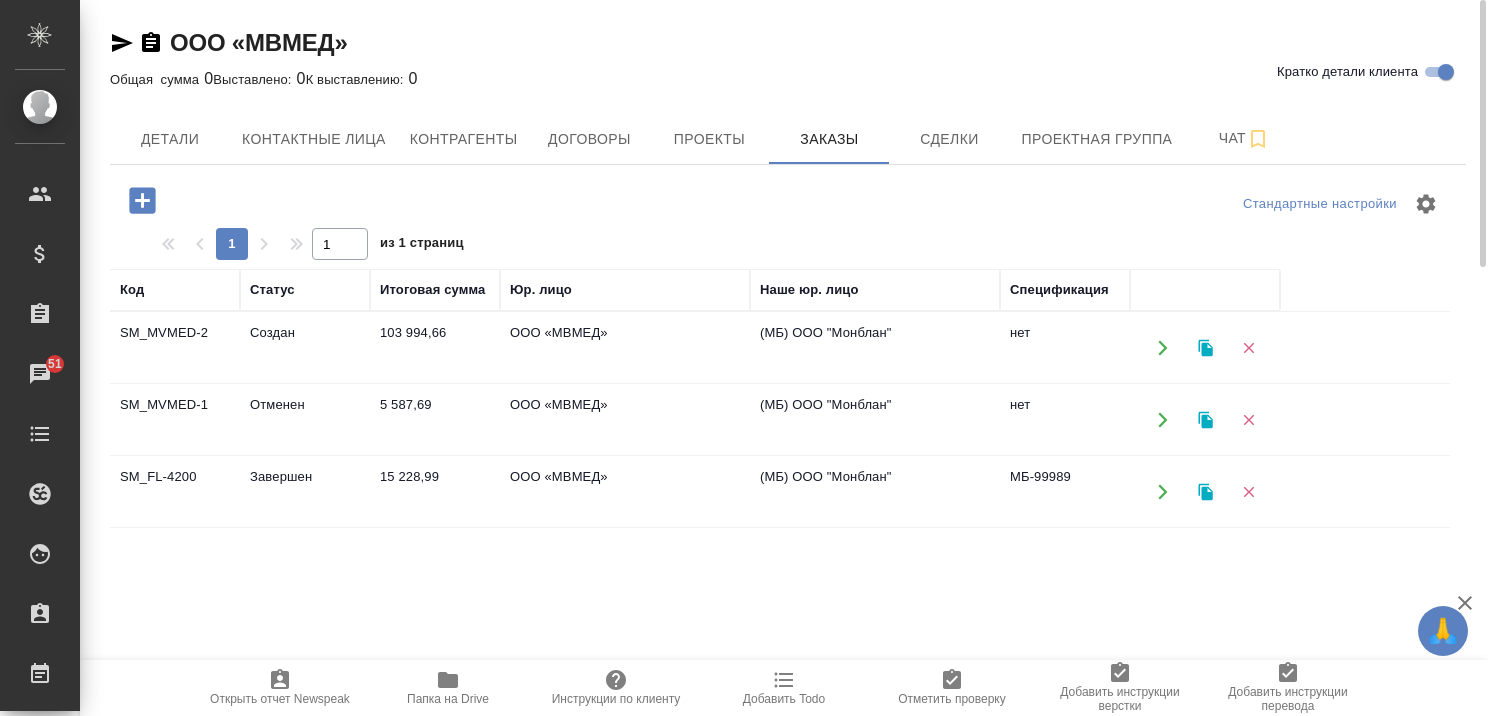 click on "Создан" at bounding box center (305, 348) 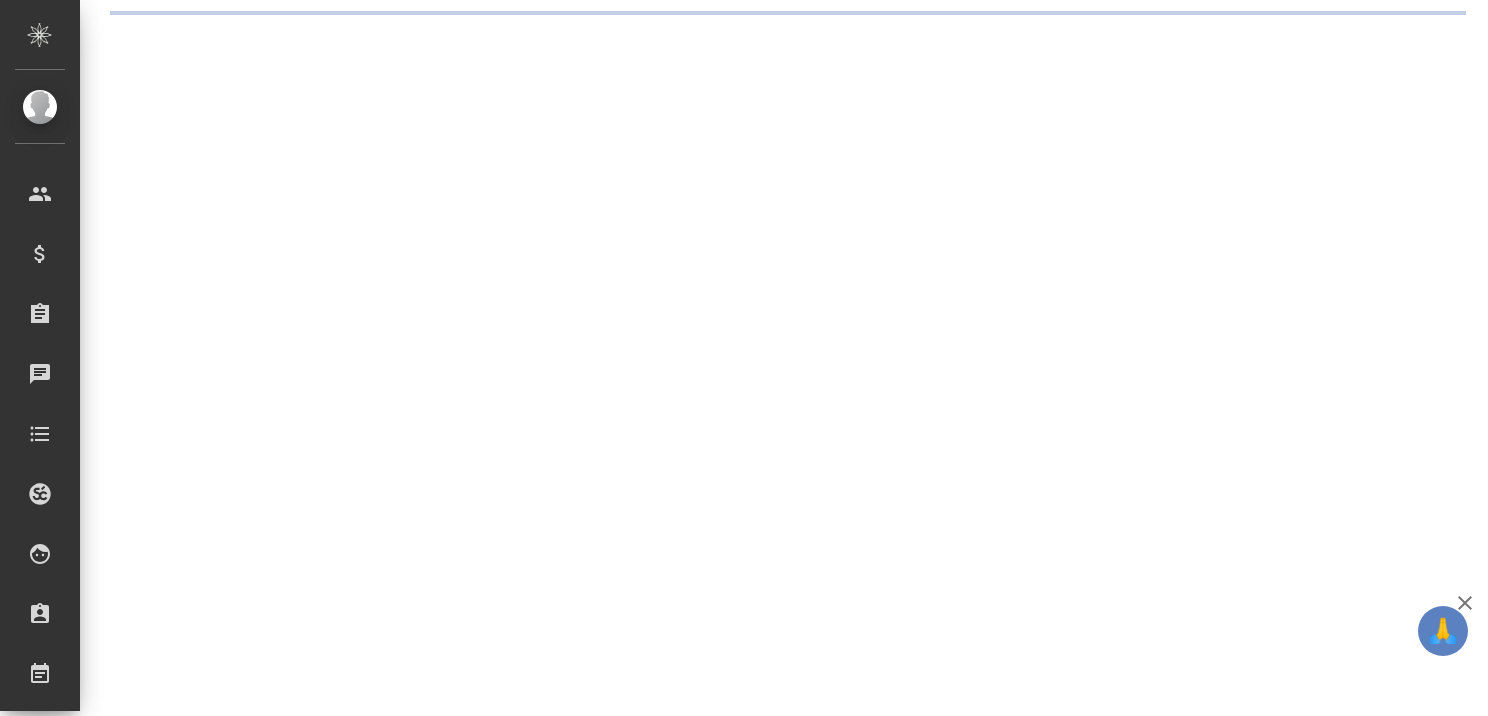 scroll, scrollTop: 0, scrollLeft: 0, axis: both 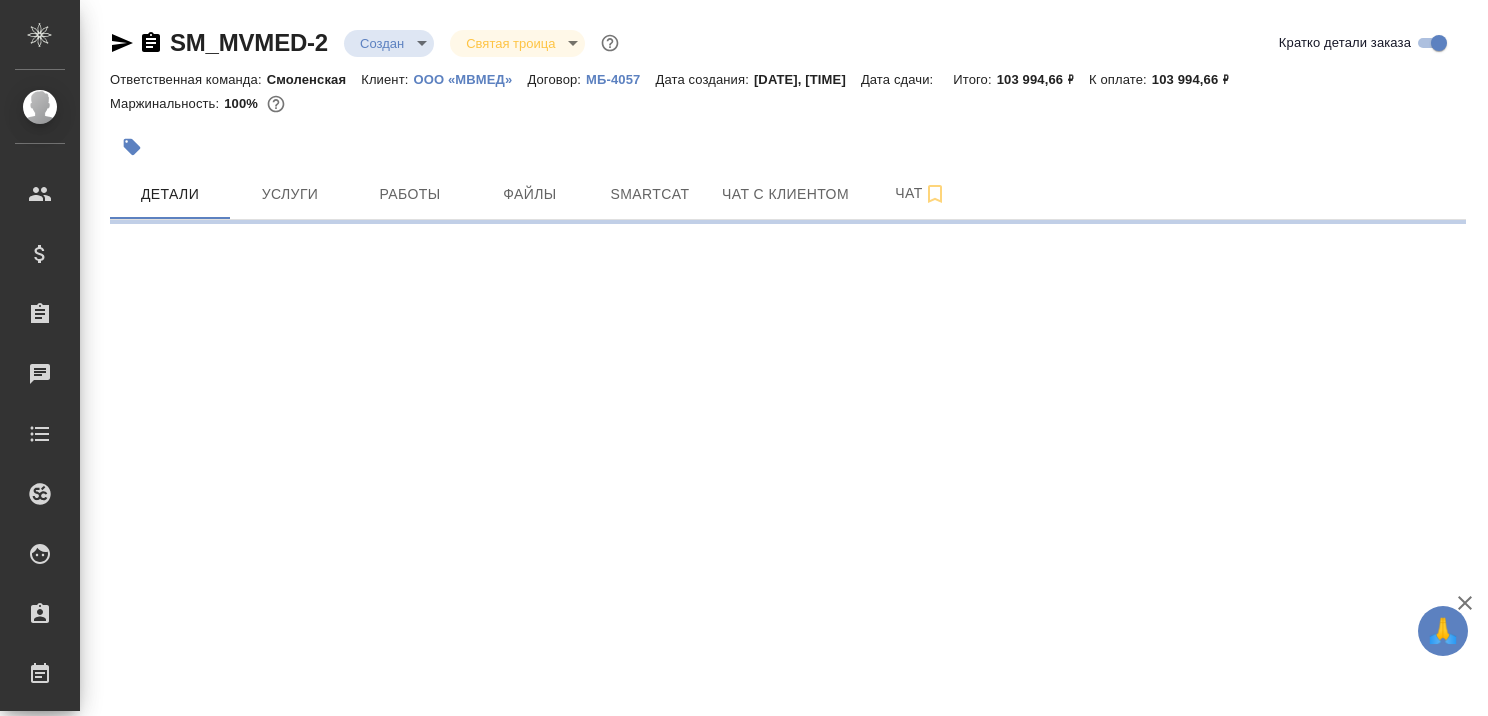 select on "RU" 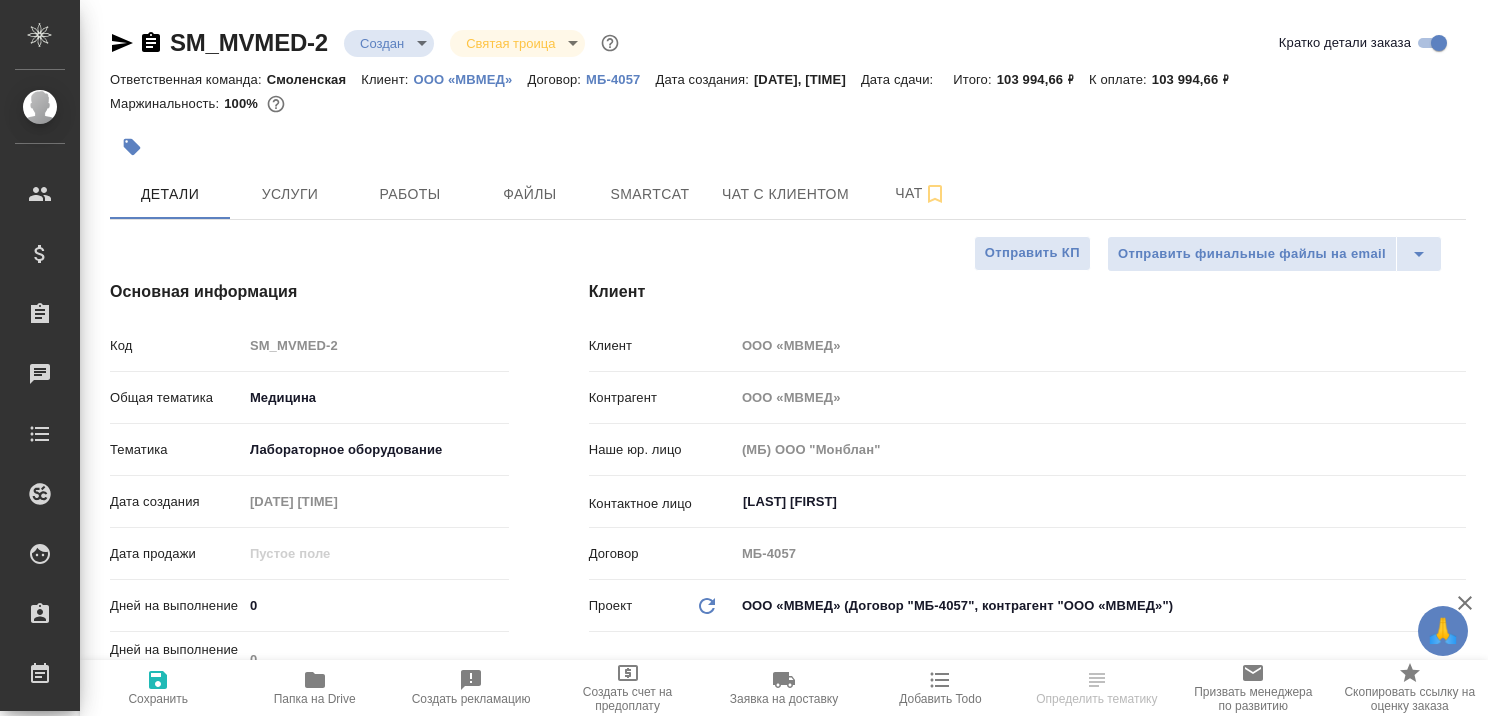 type on "x" 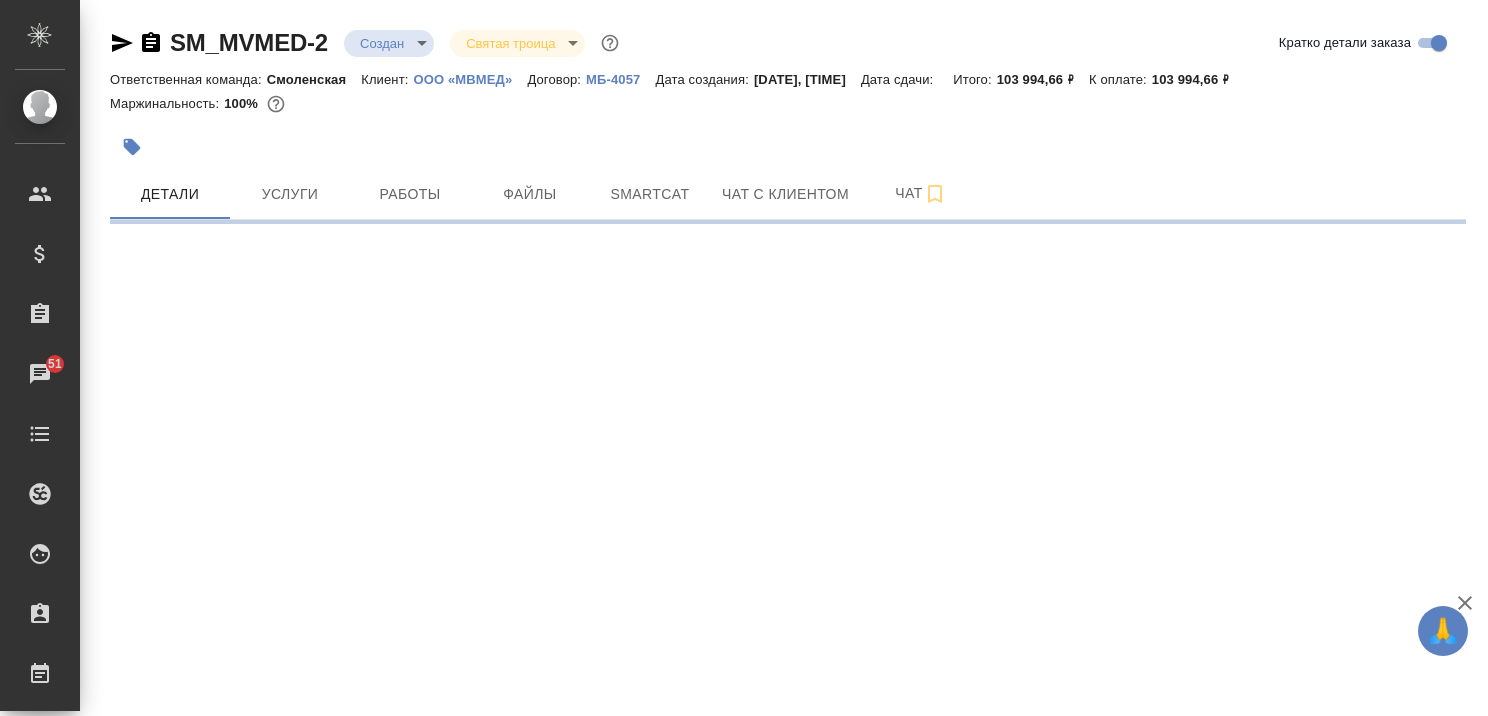 select on "RU" 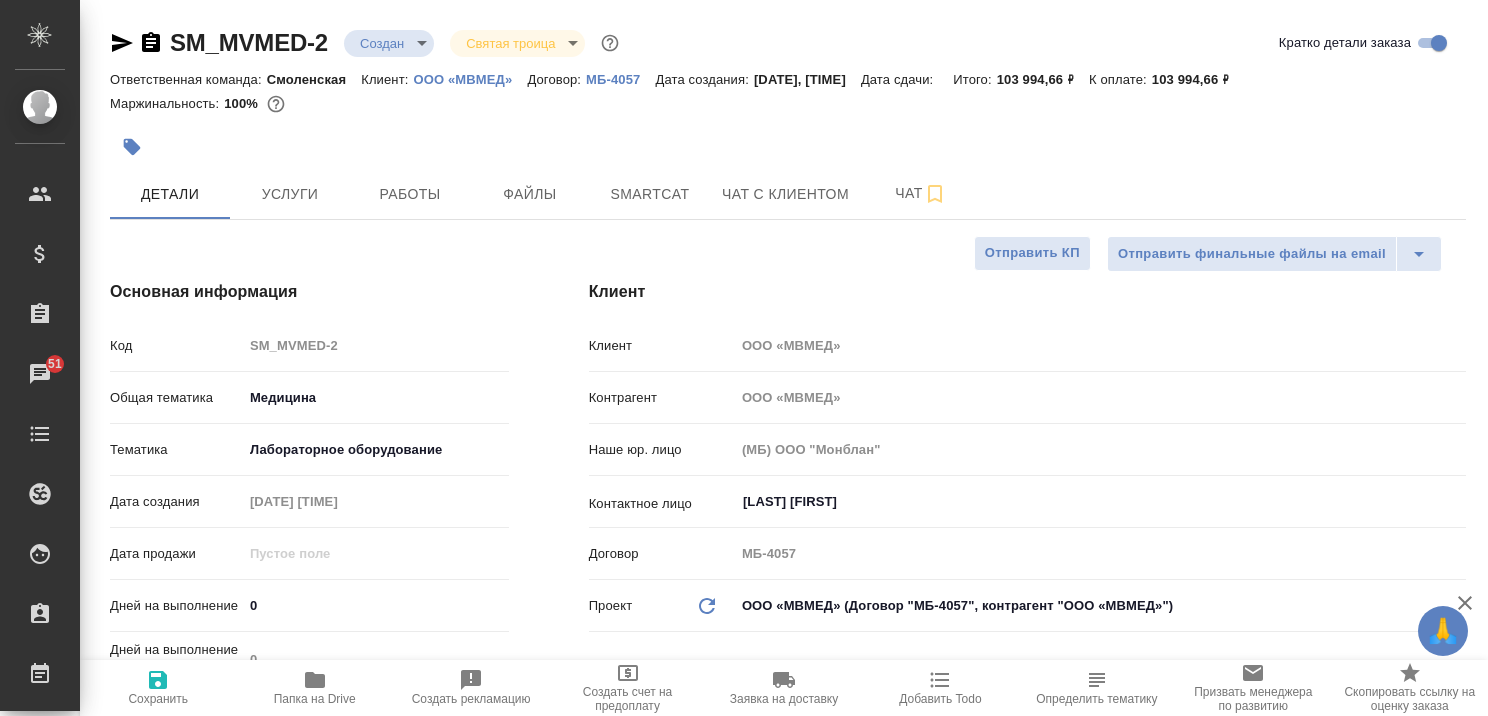 type on "x" 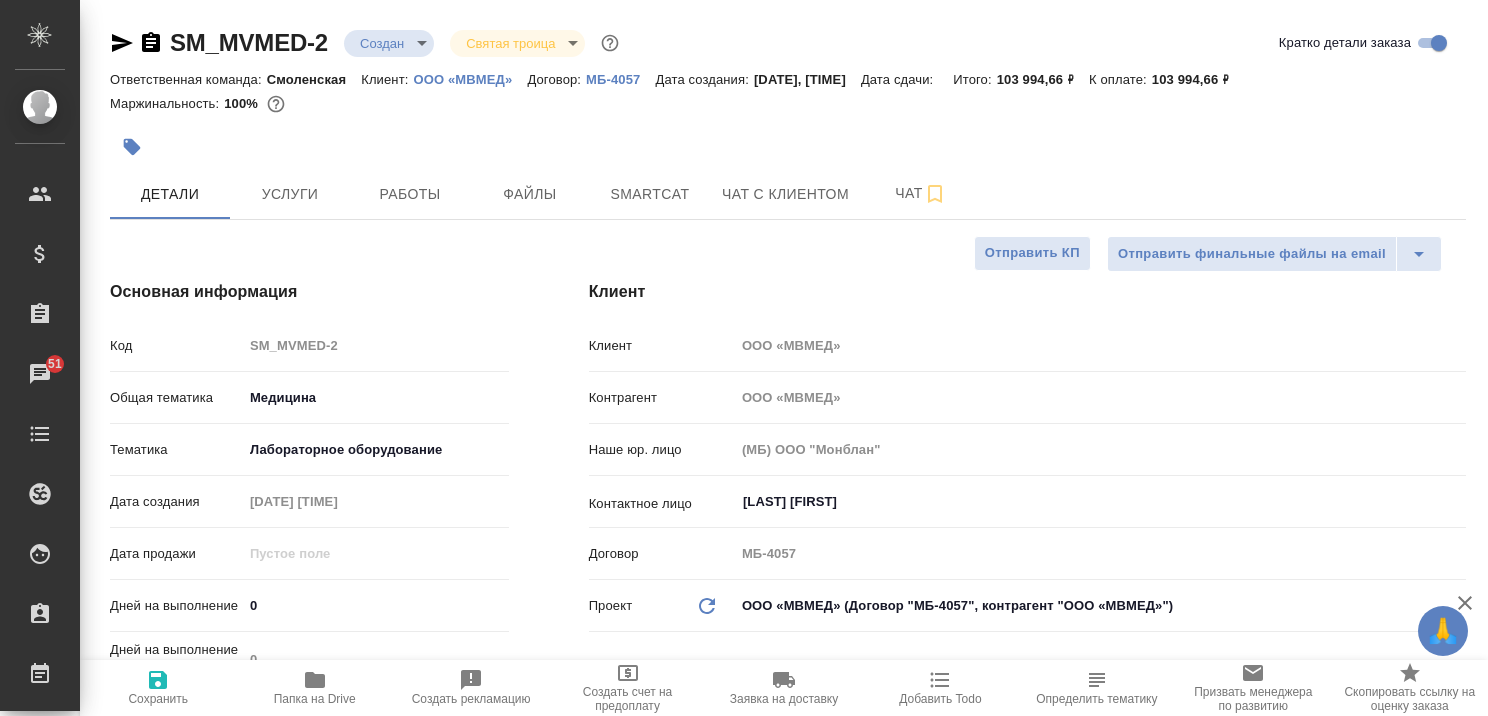 type on "x" 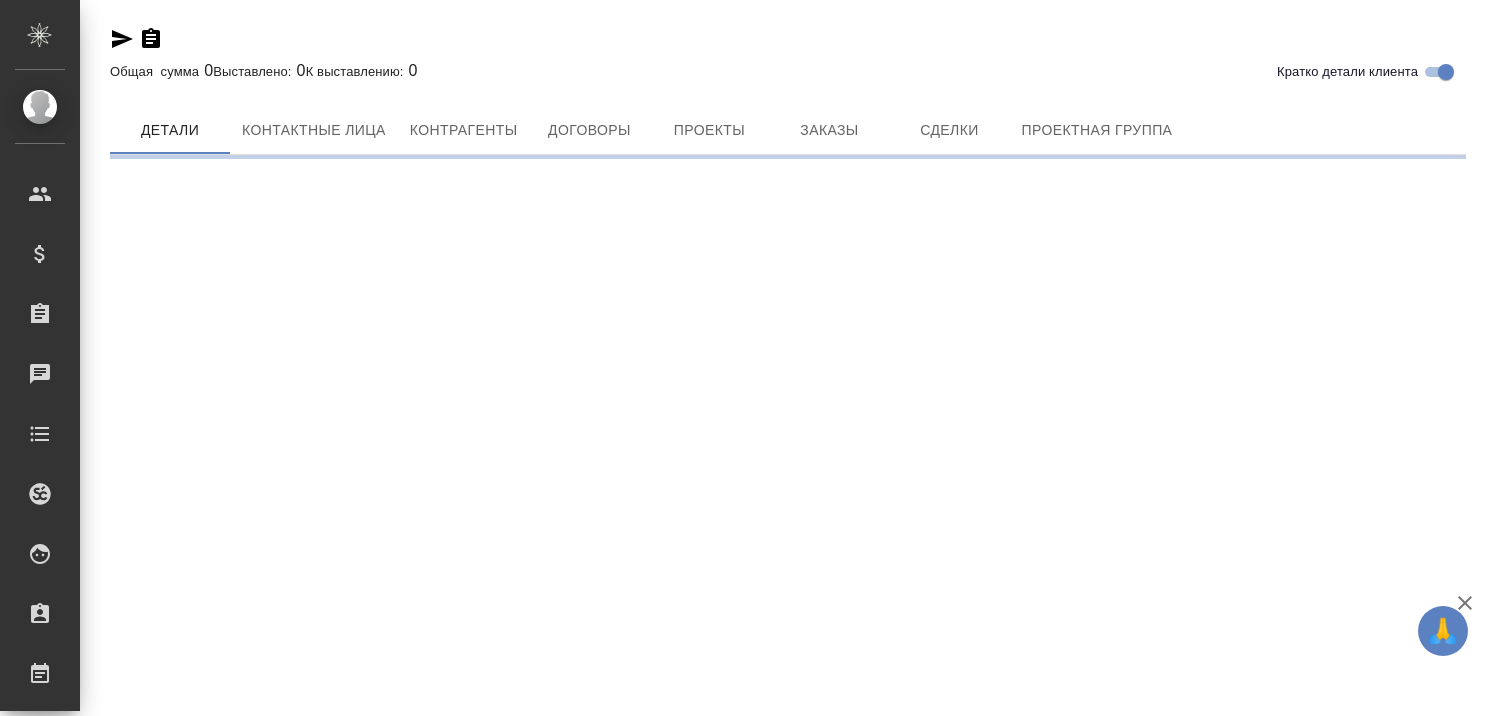 scroll, scrollTop: 0, scrollLeft: 0, axis: both 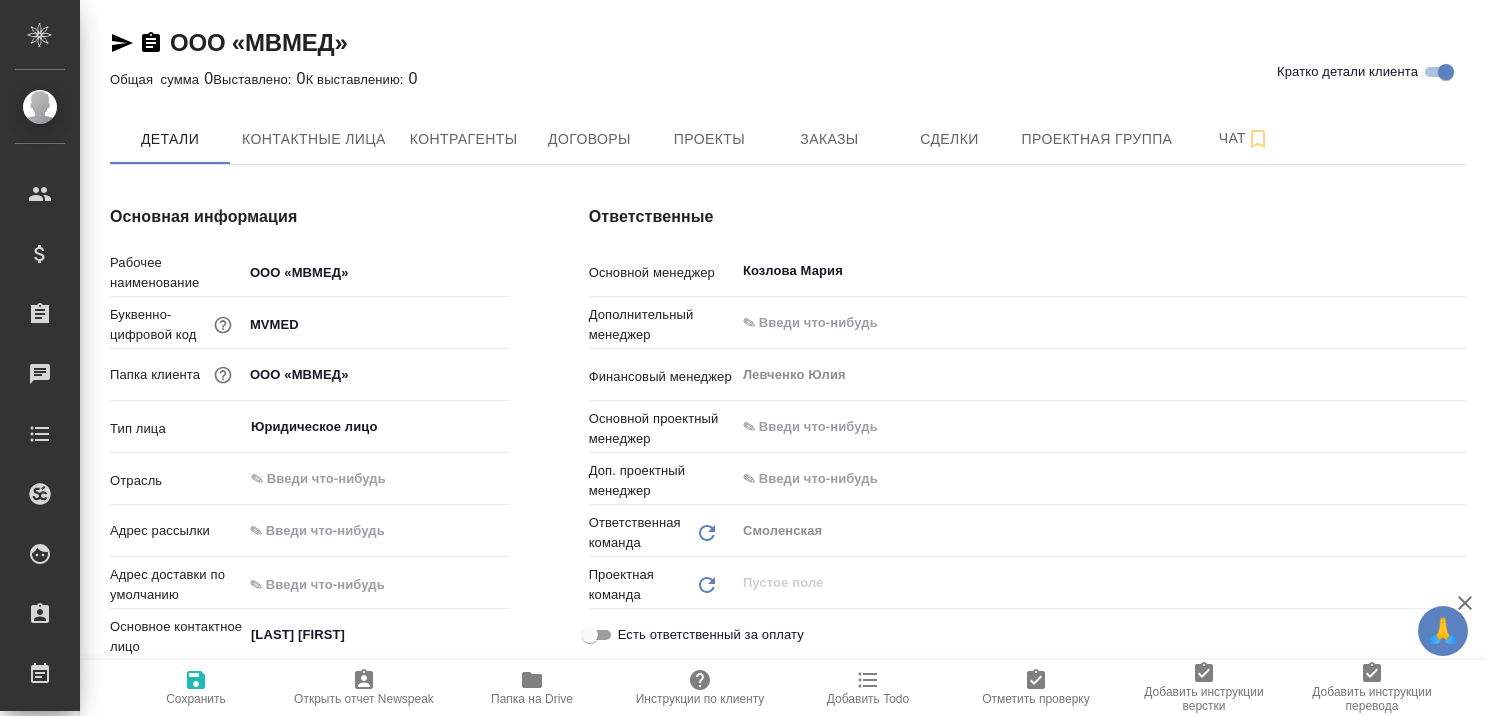 click 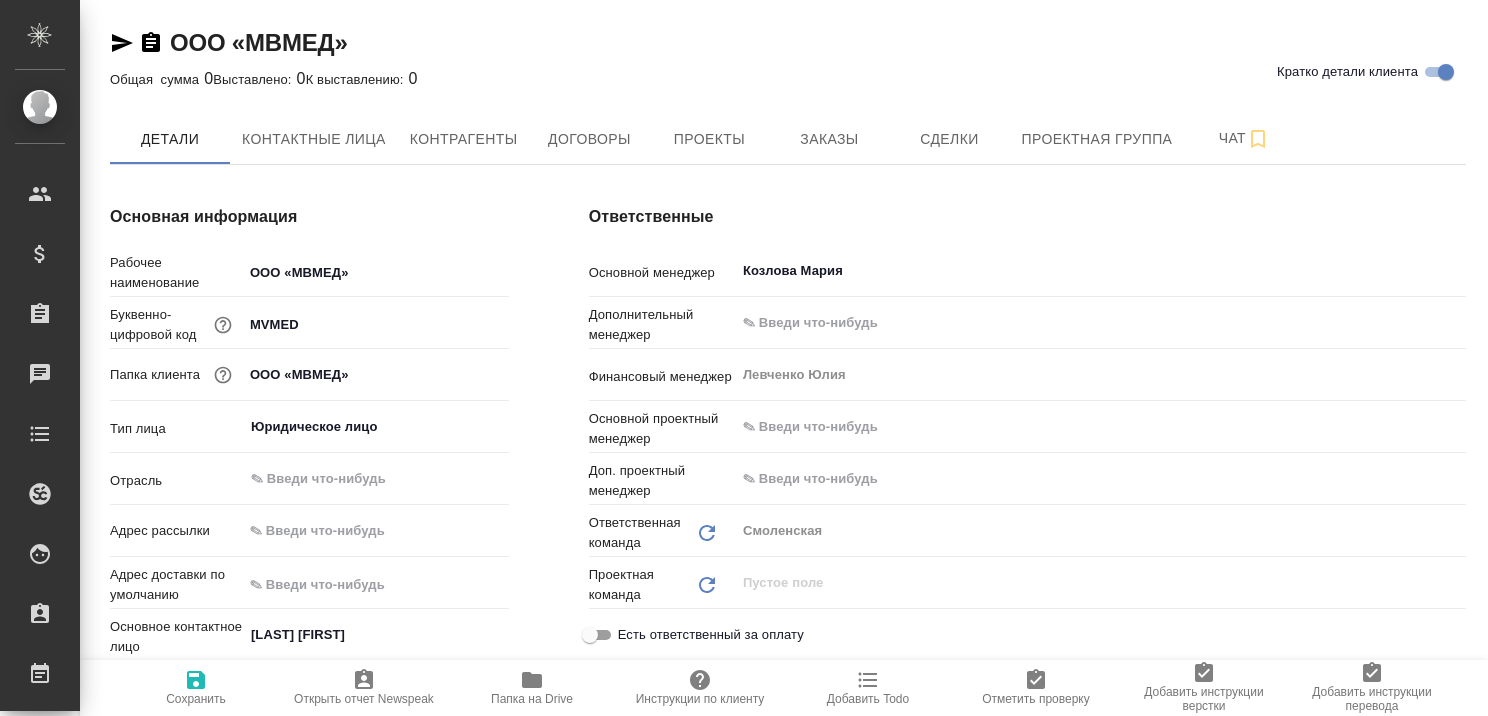 type on "x" 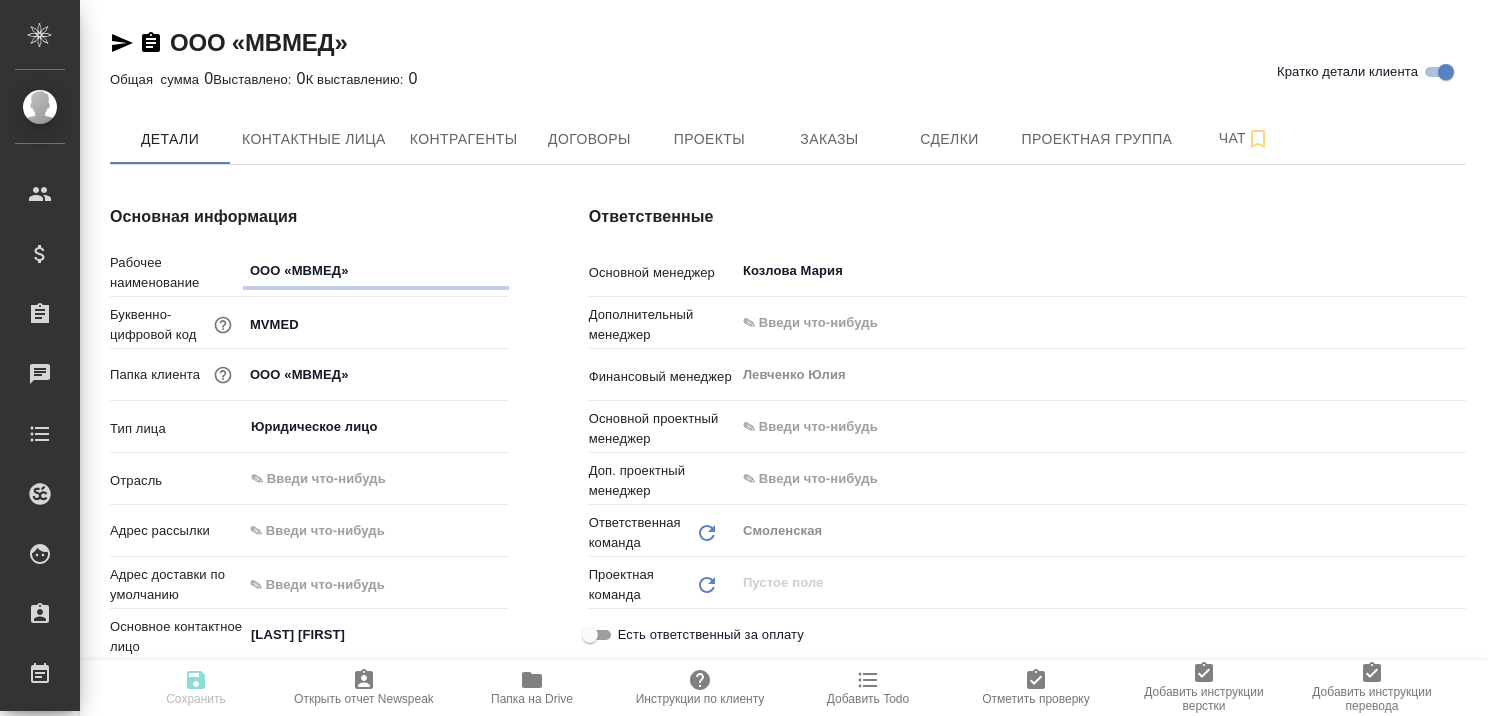 type on "x" 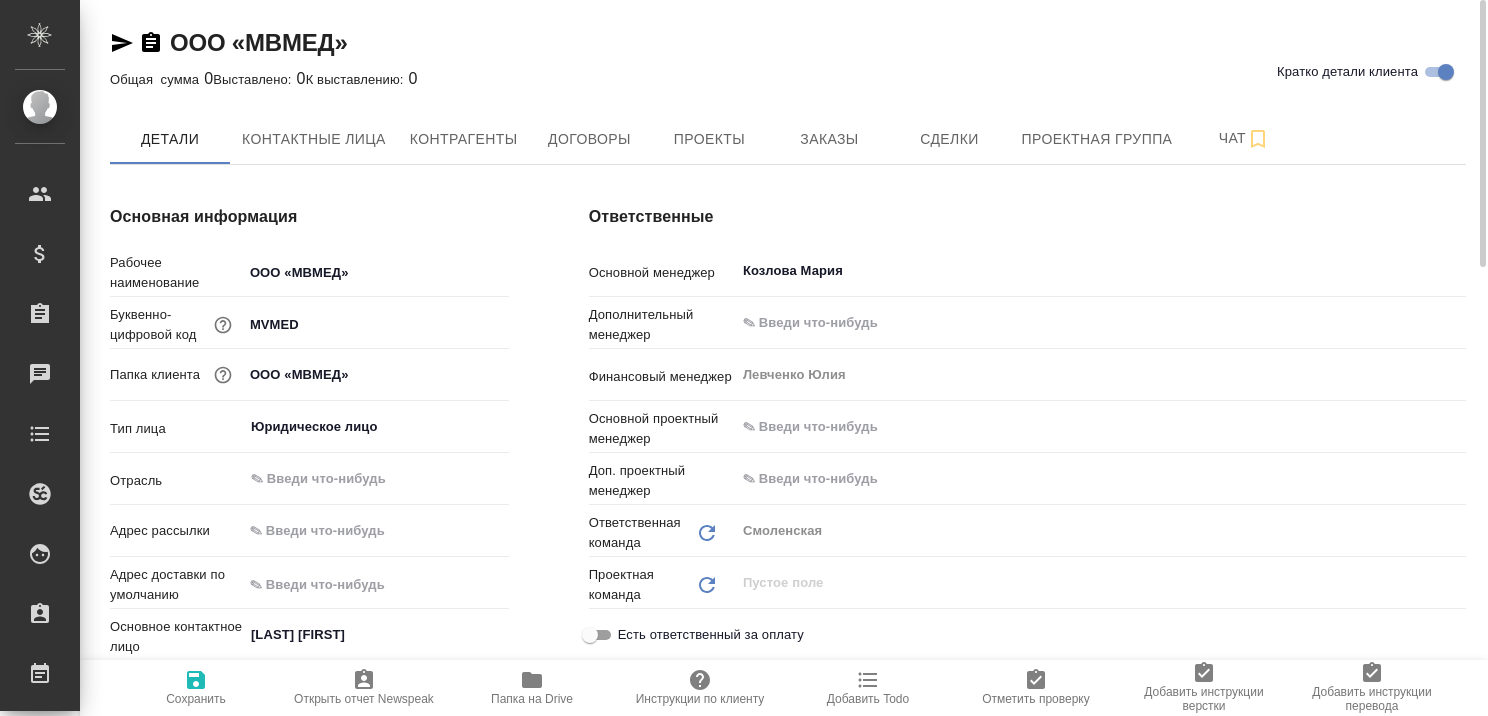 type on "x" 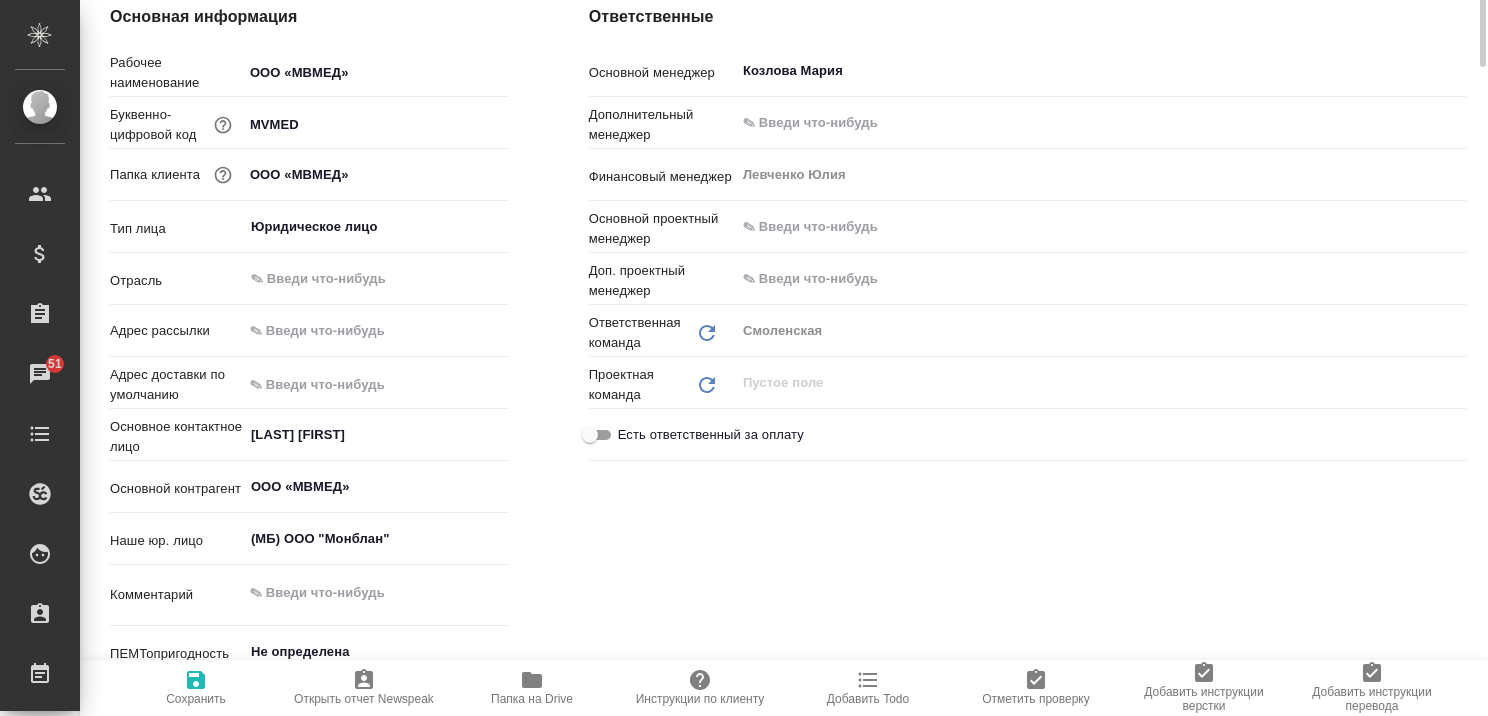 scroll, scrollTop: 0, scrollLeft: 0, axis: both 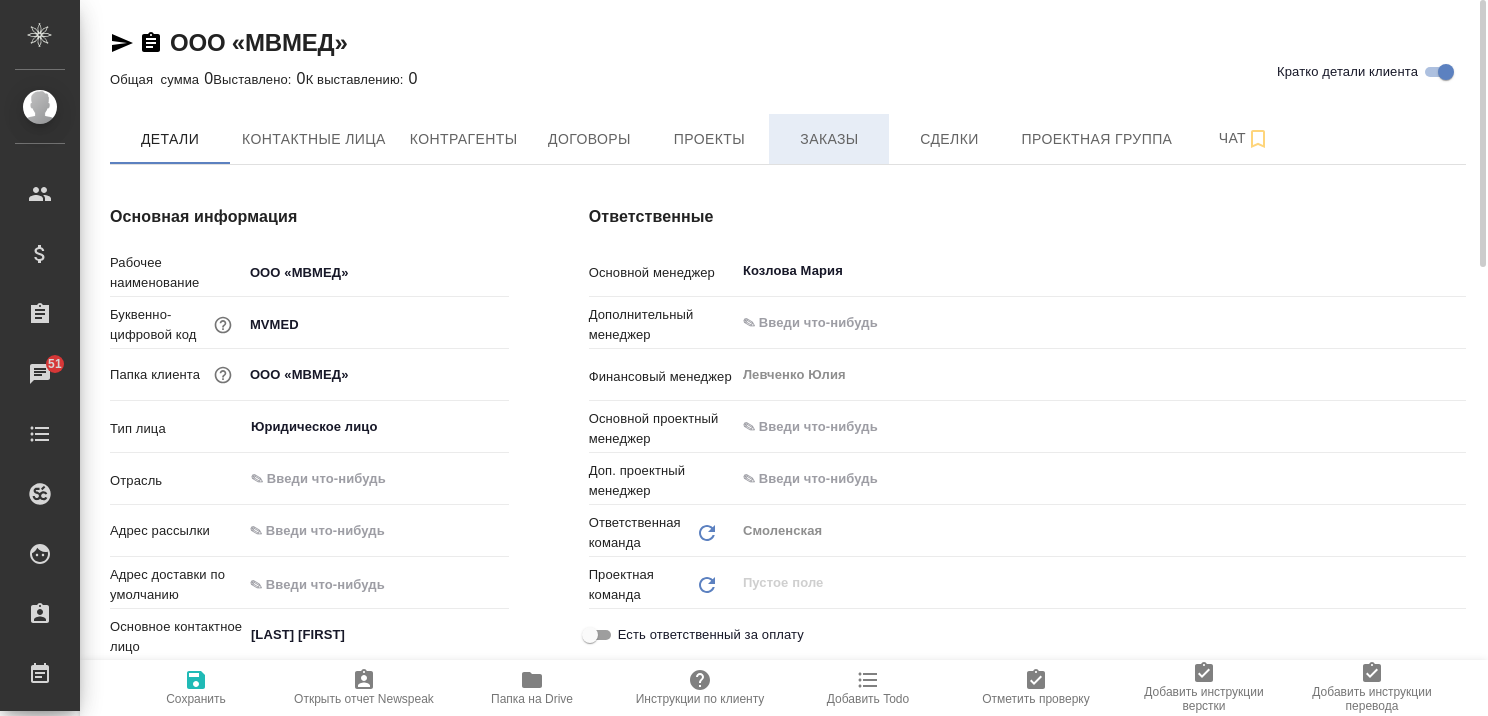 click on "Заказы" at bounding box center (829, 139) 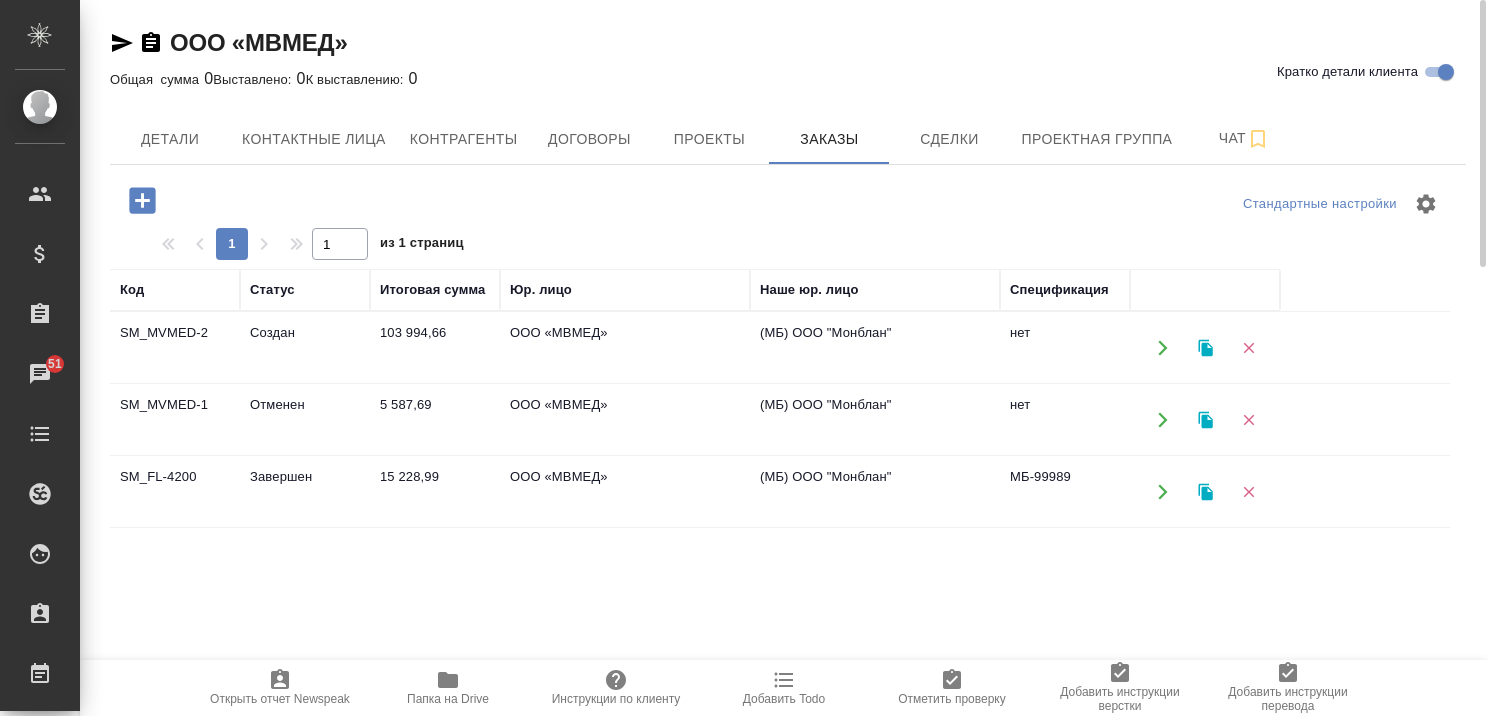 click on "Отменен" at bounding box center [305, 348] 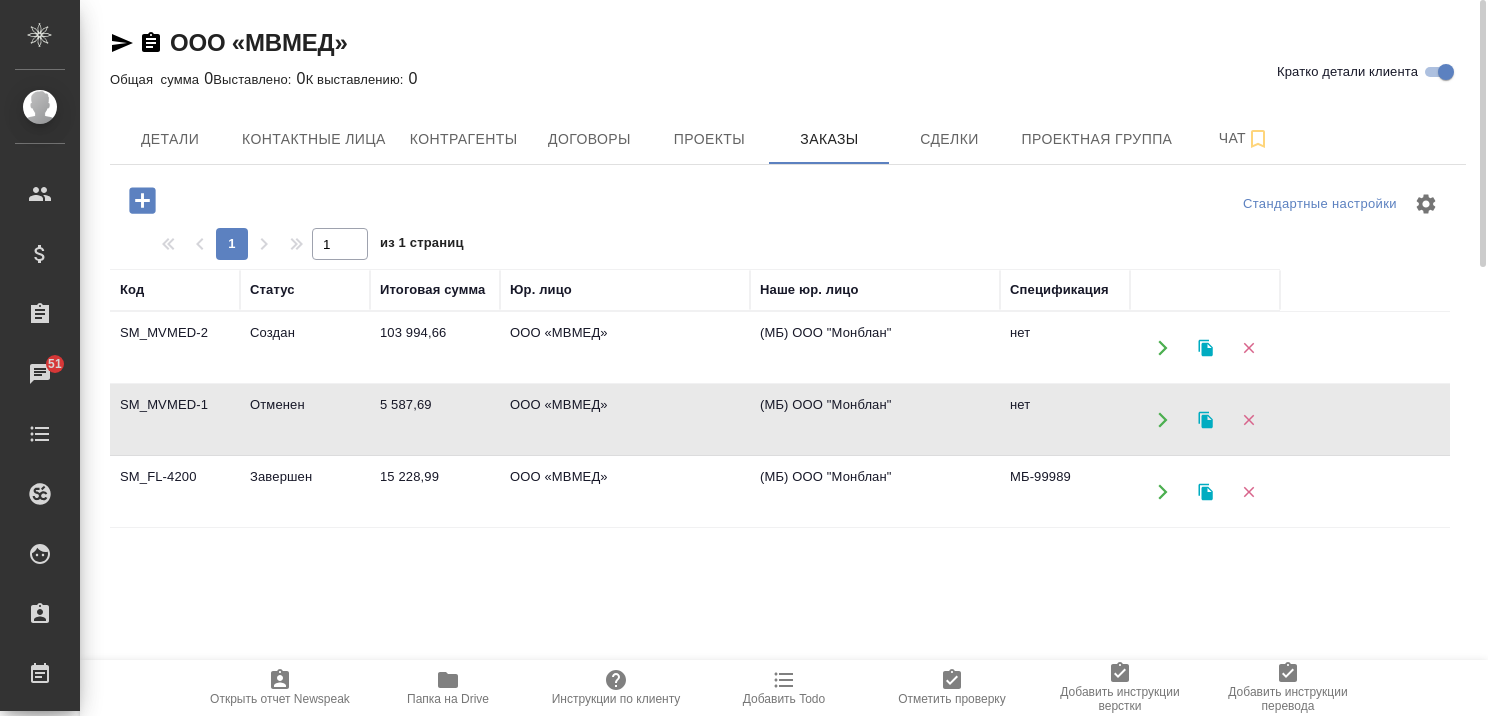 click on "Создан" at bounding box center (305, 348) 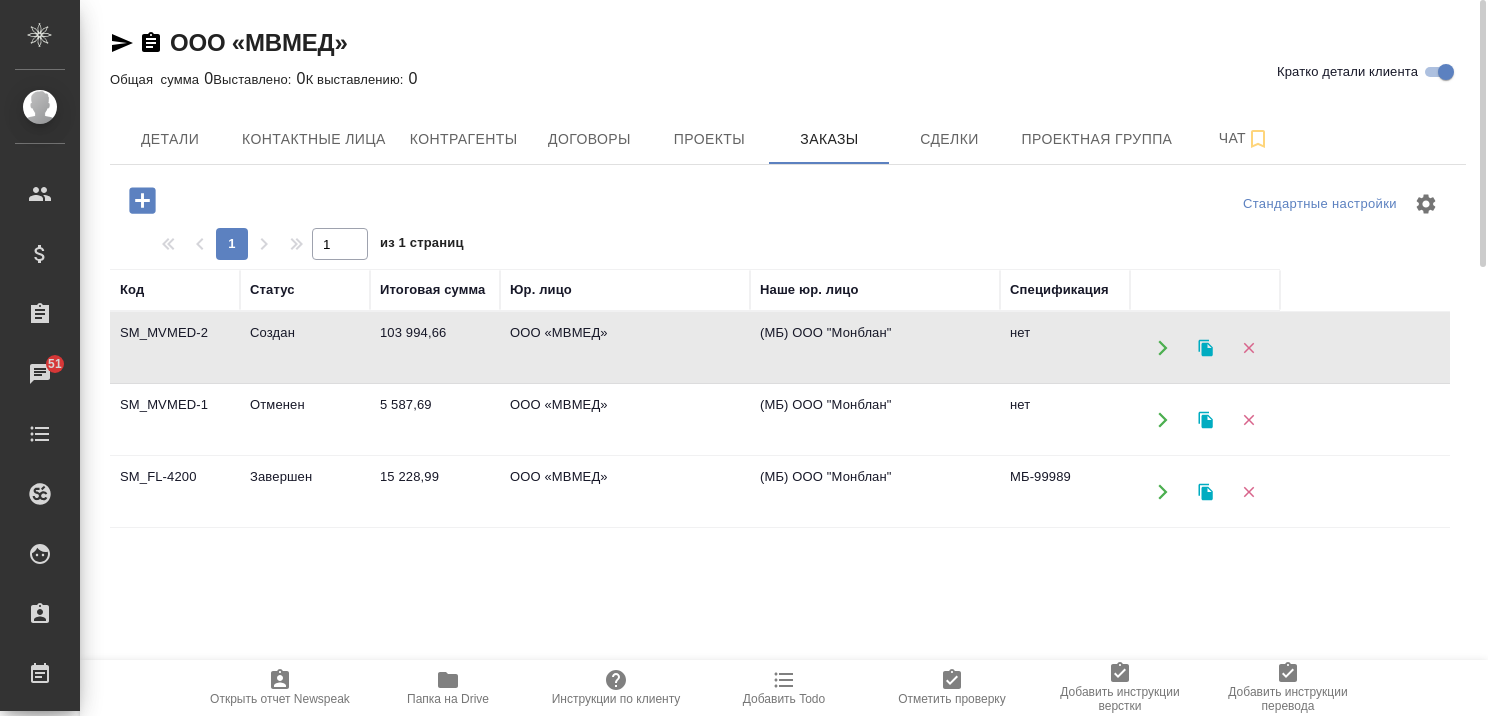 click on "Создан" at bounding box center (305, 348) 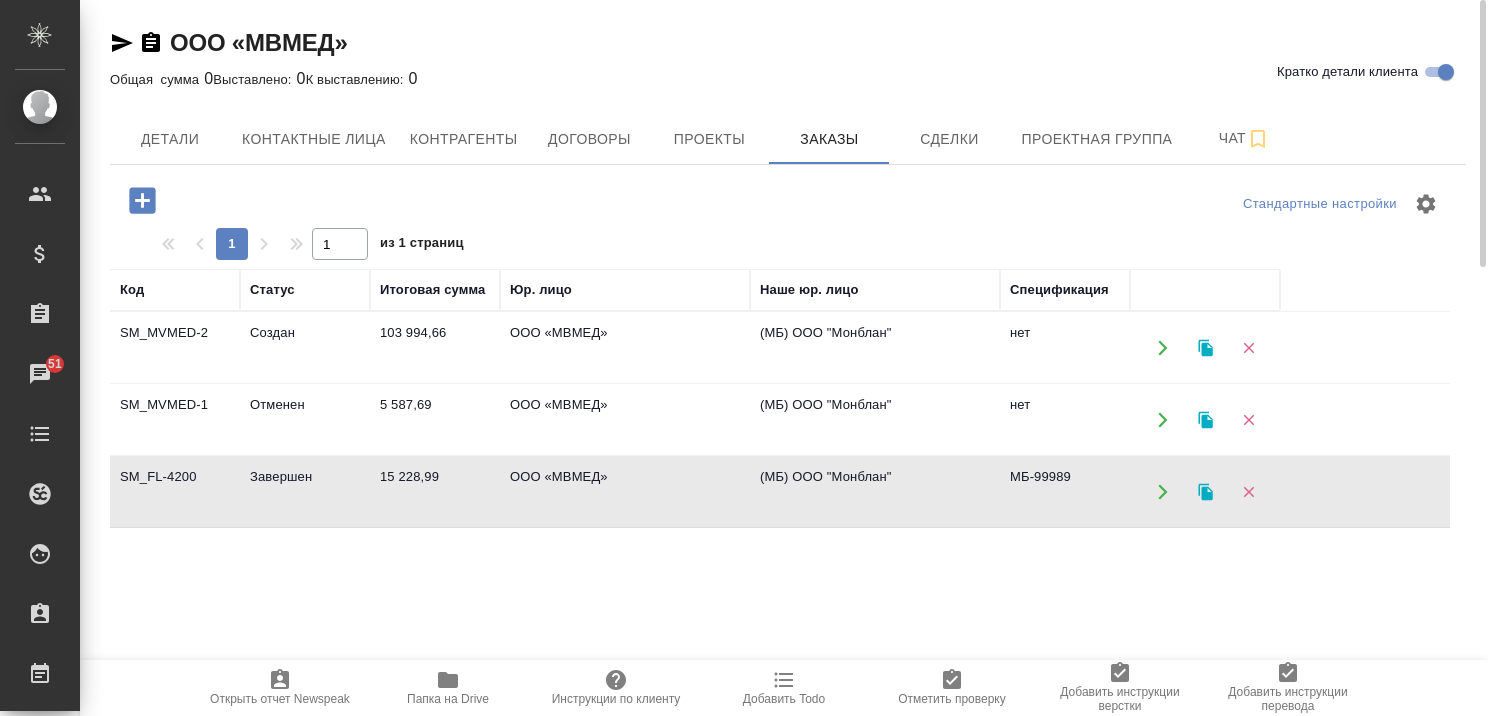 click on "Завершен" at bounding box center [305, 348] 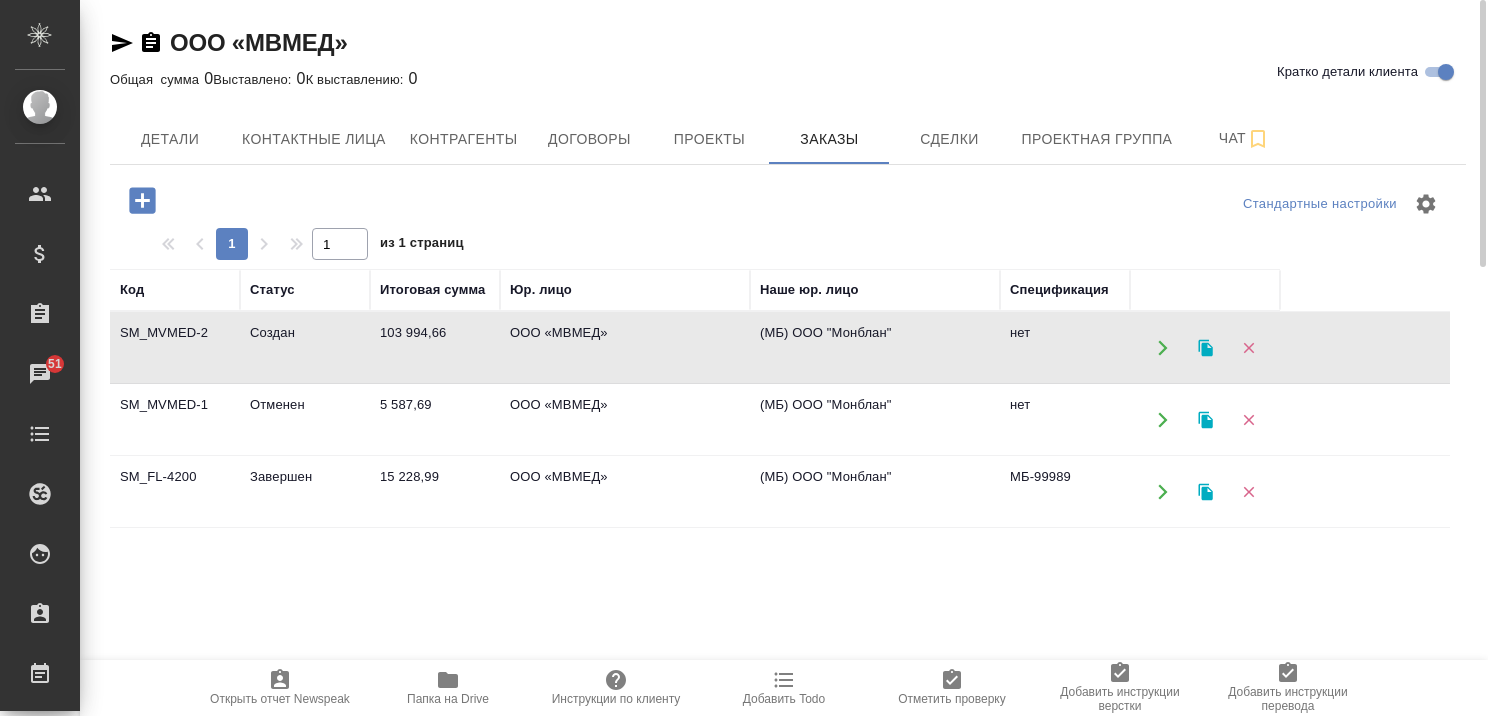 click on "Создан" at bounding box center (305, 348) 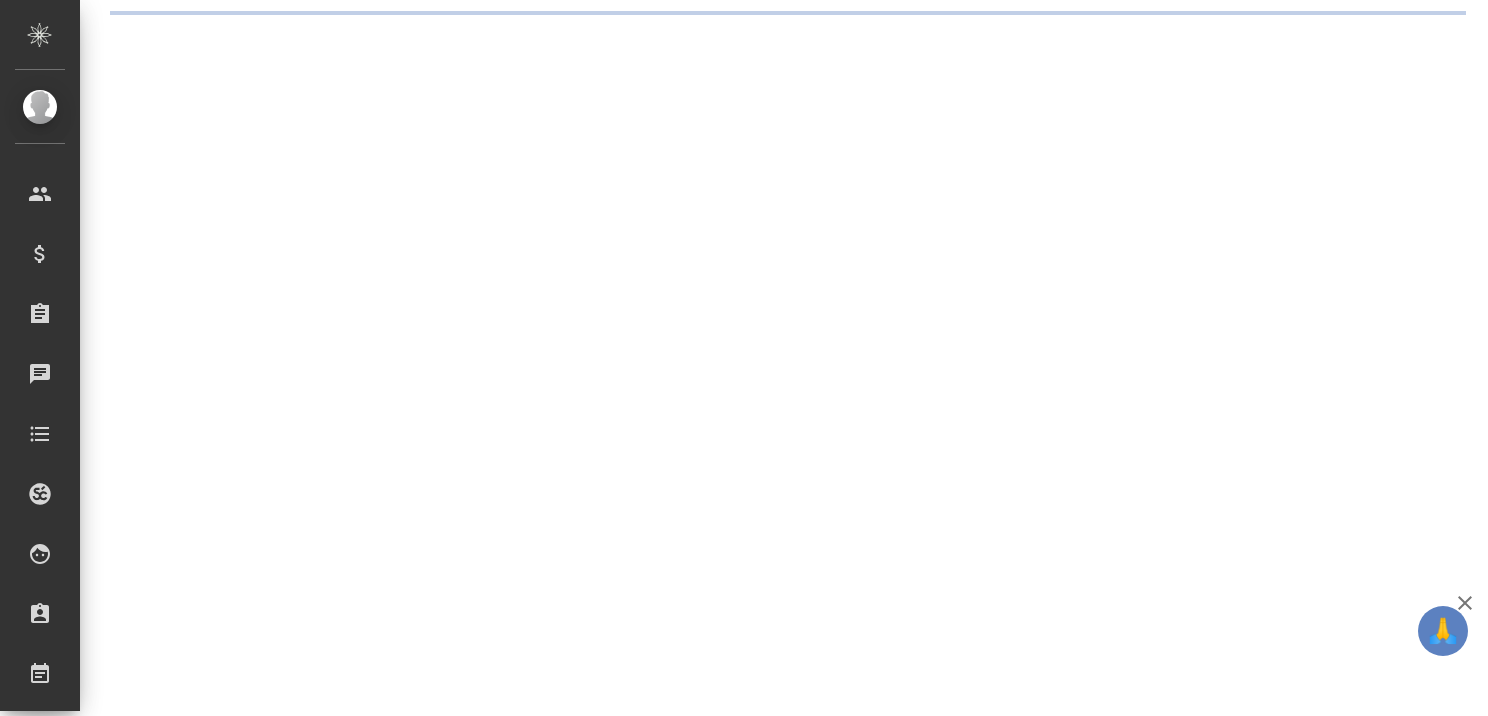 scroll, scrollTop: 0, scrollLeft: 0, axis: both 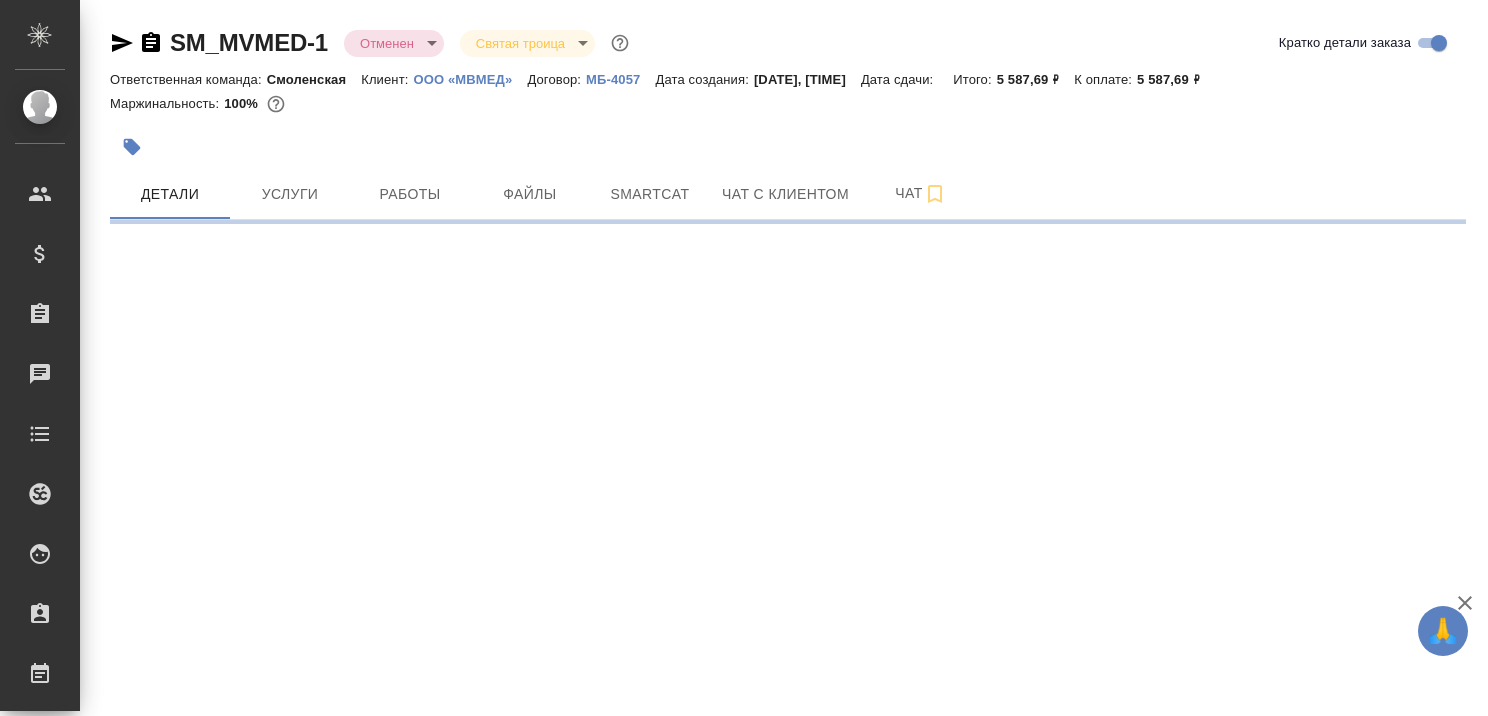 select on "RU" 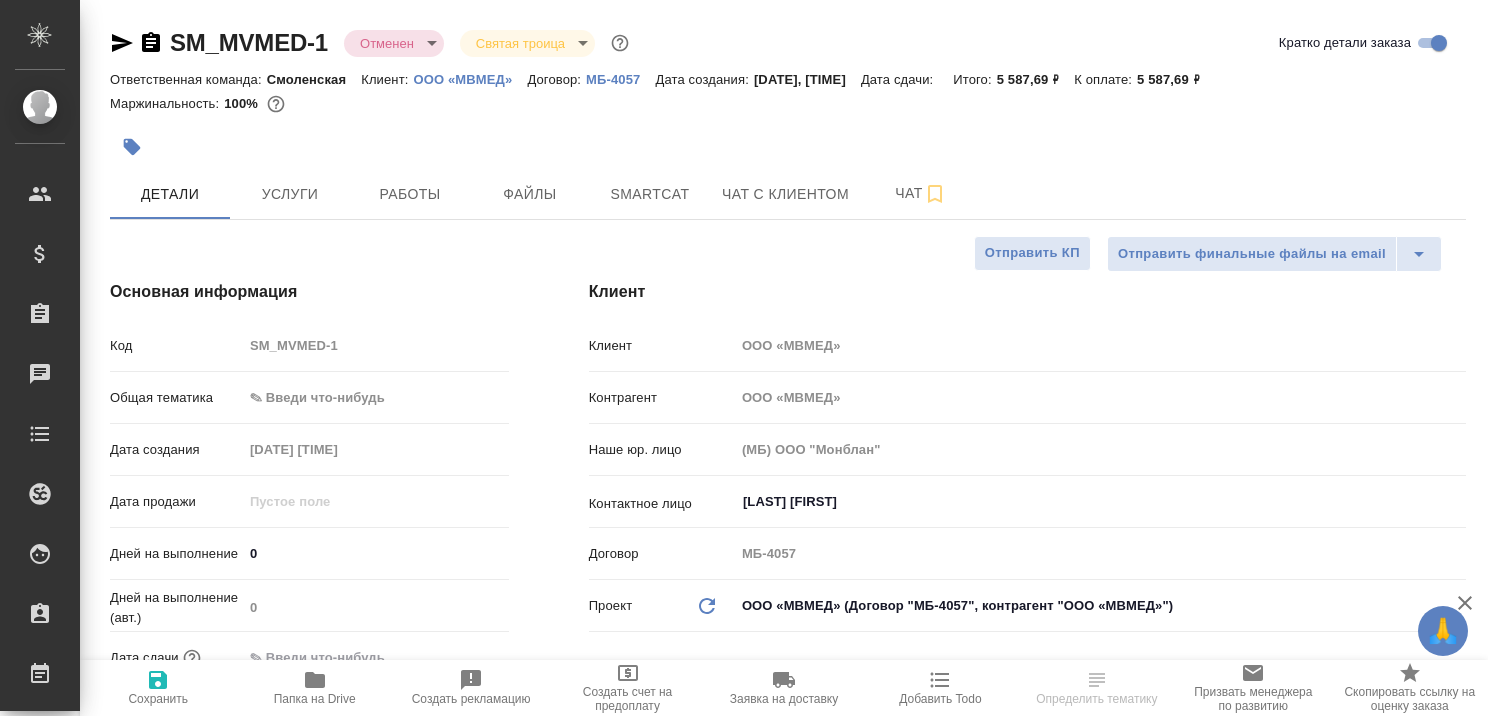 type on "x" 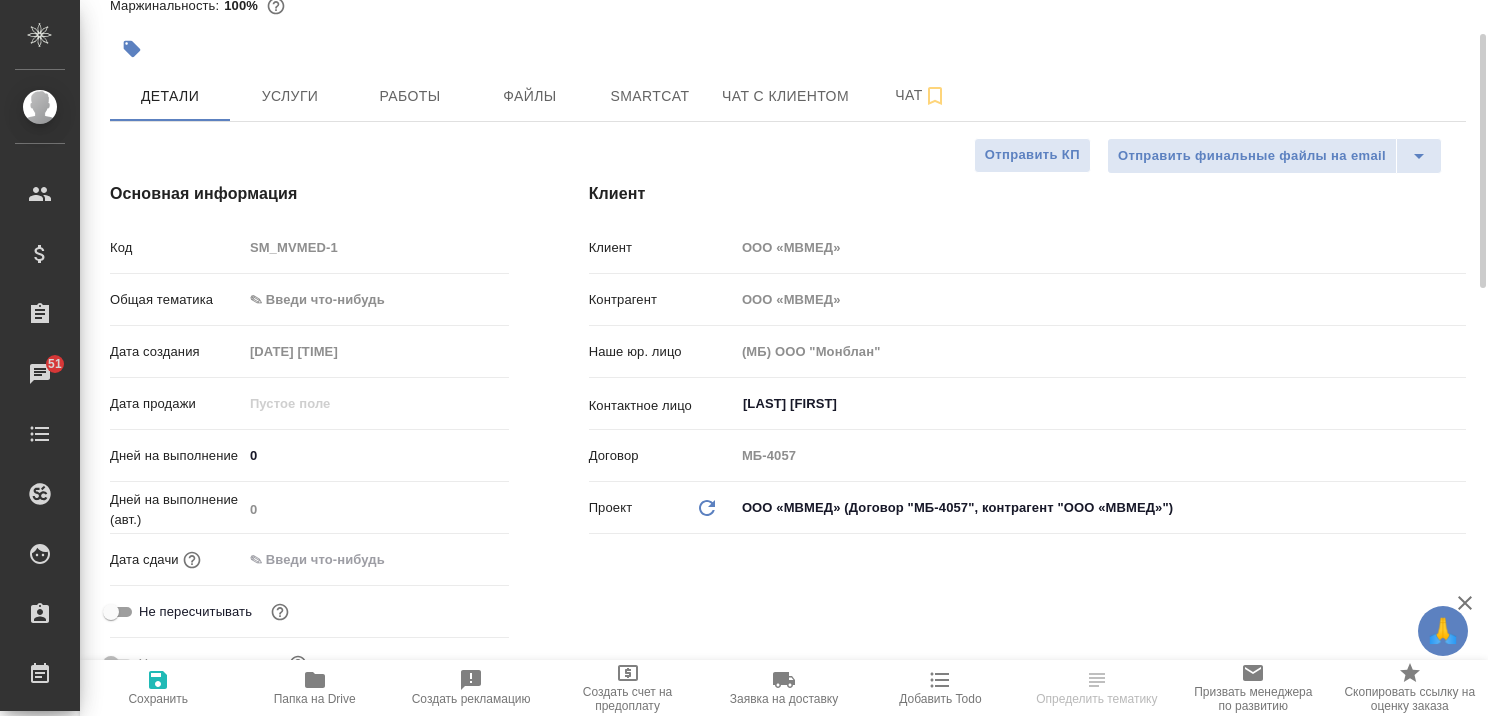 scroll, scrollTop: 0, scrollLeft: 0, axis: both 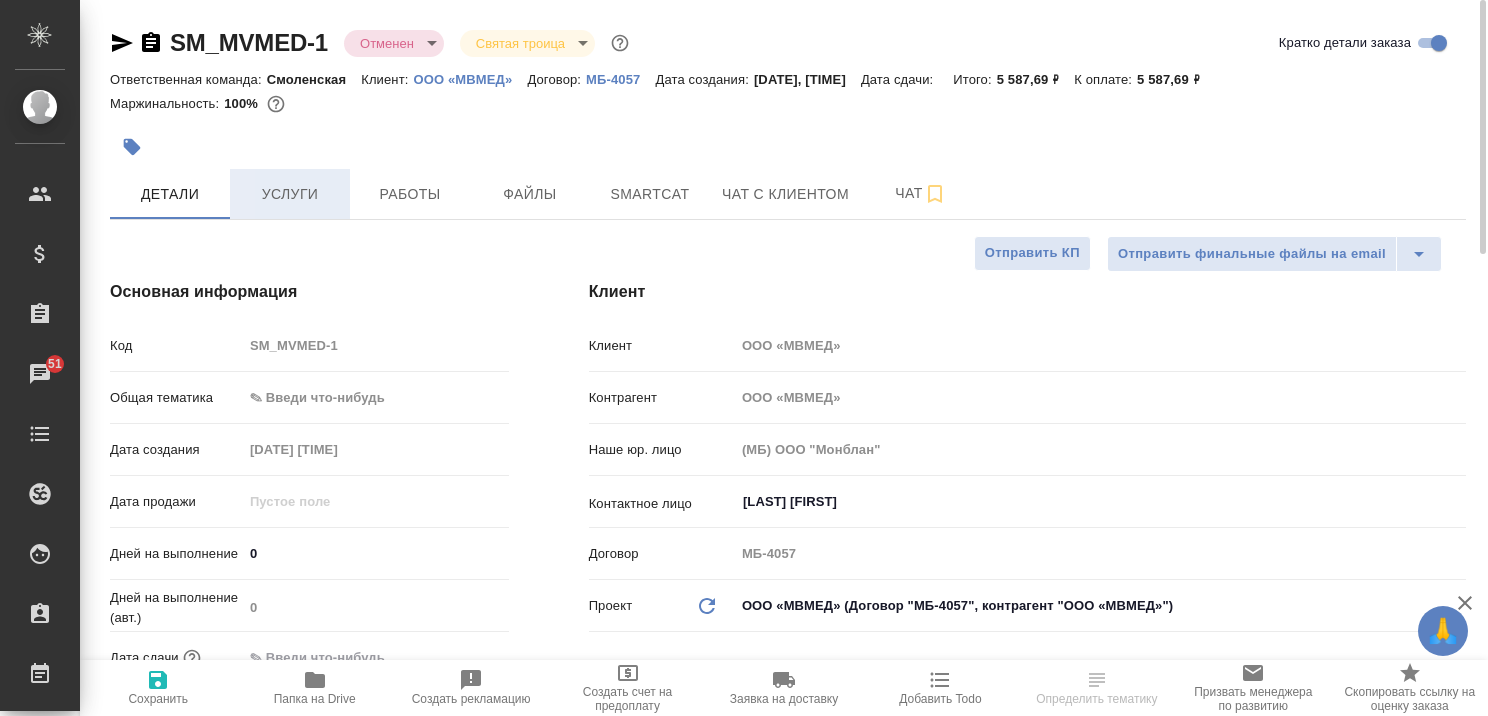 click on "Услуги" at bounding box center (290, 194) 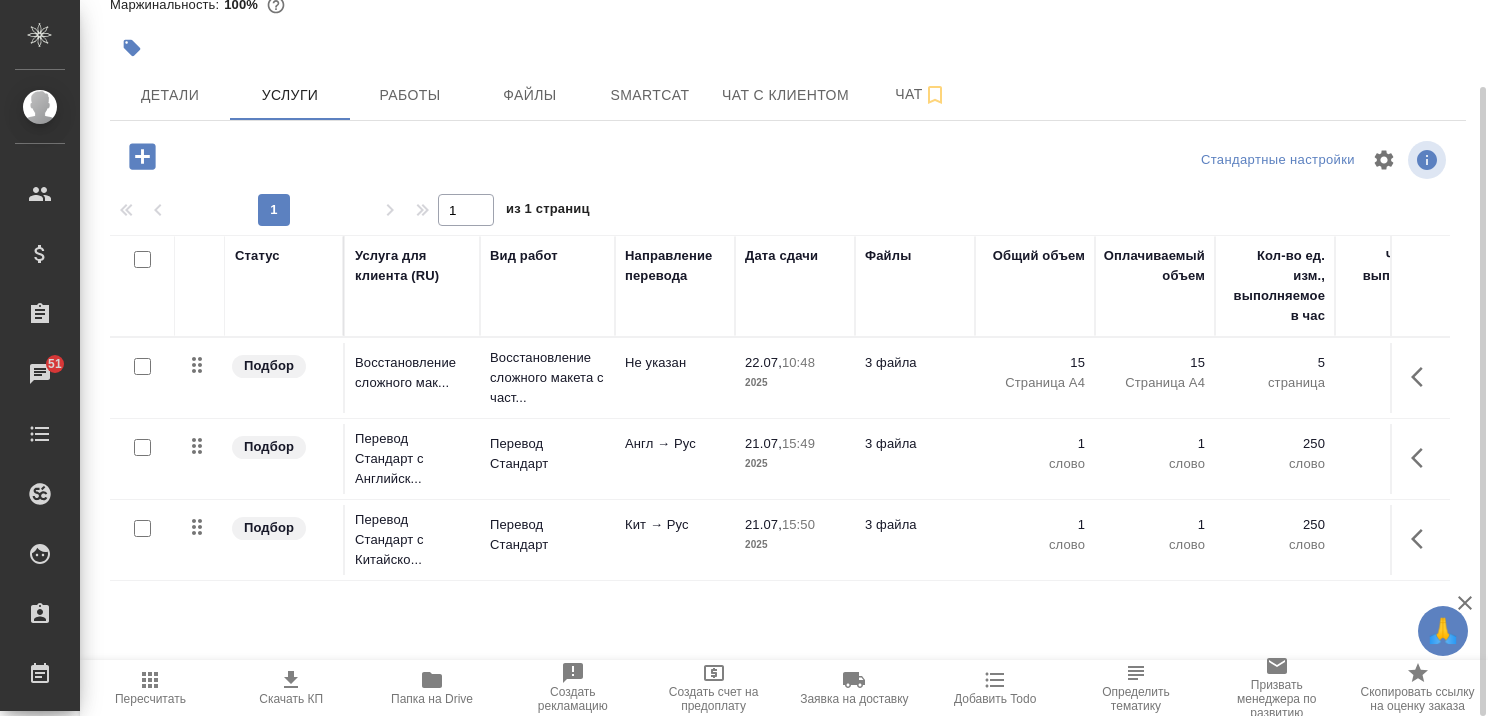 scroll, scrollTop: 0, scrollLeft: 0, axis: both 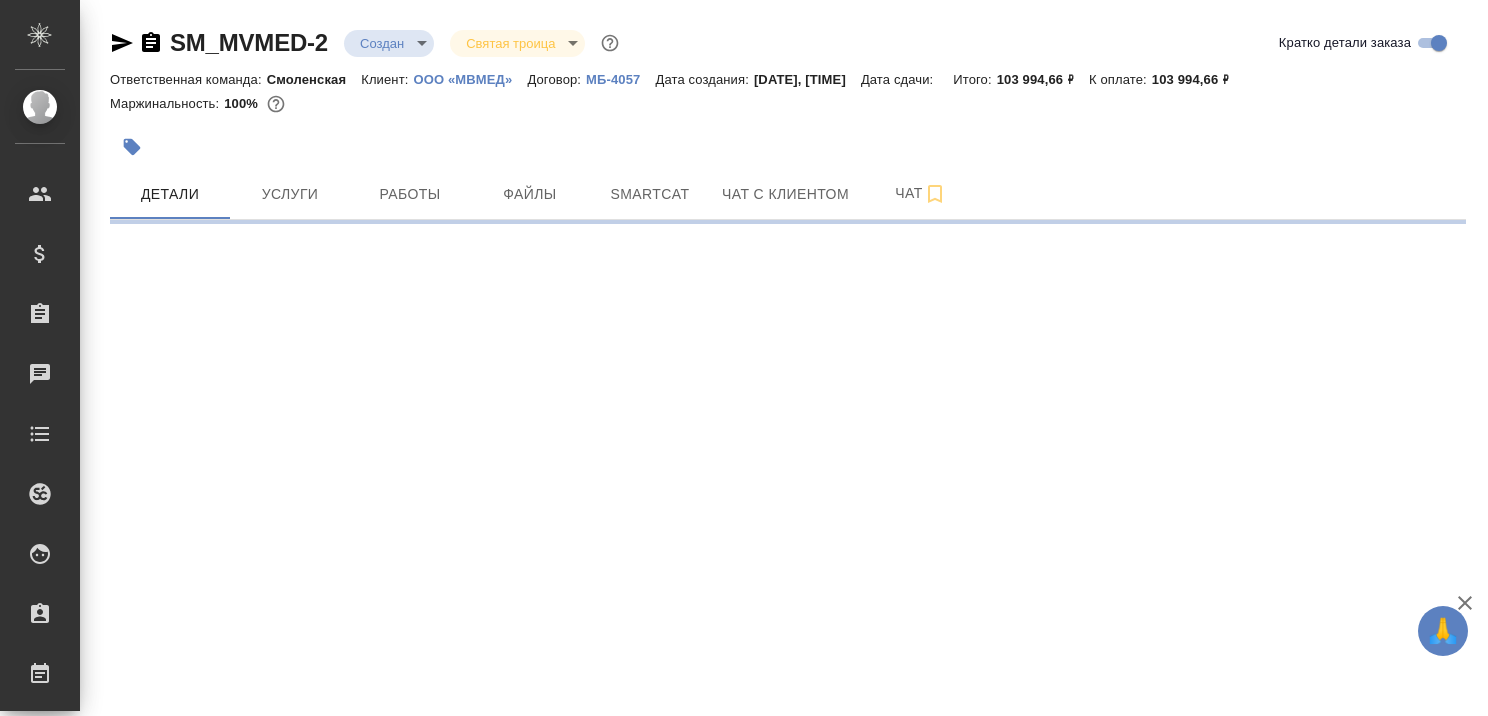 select on "RU" 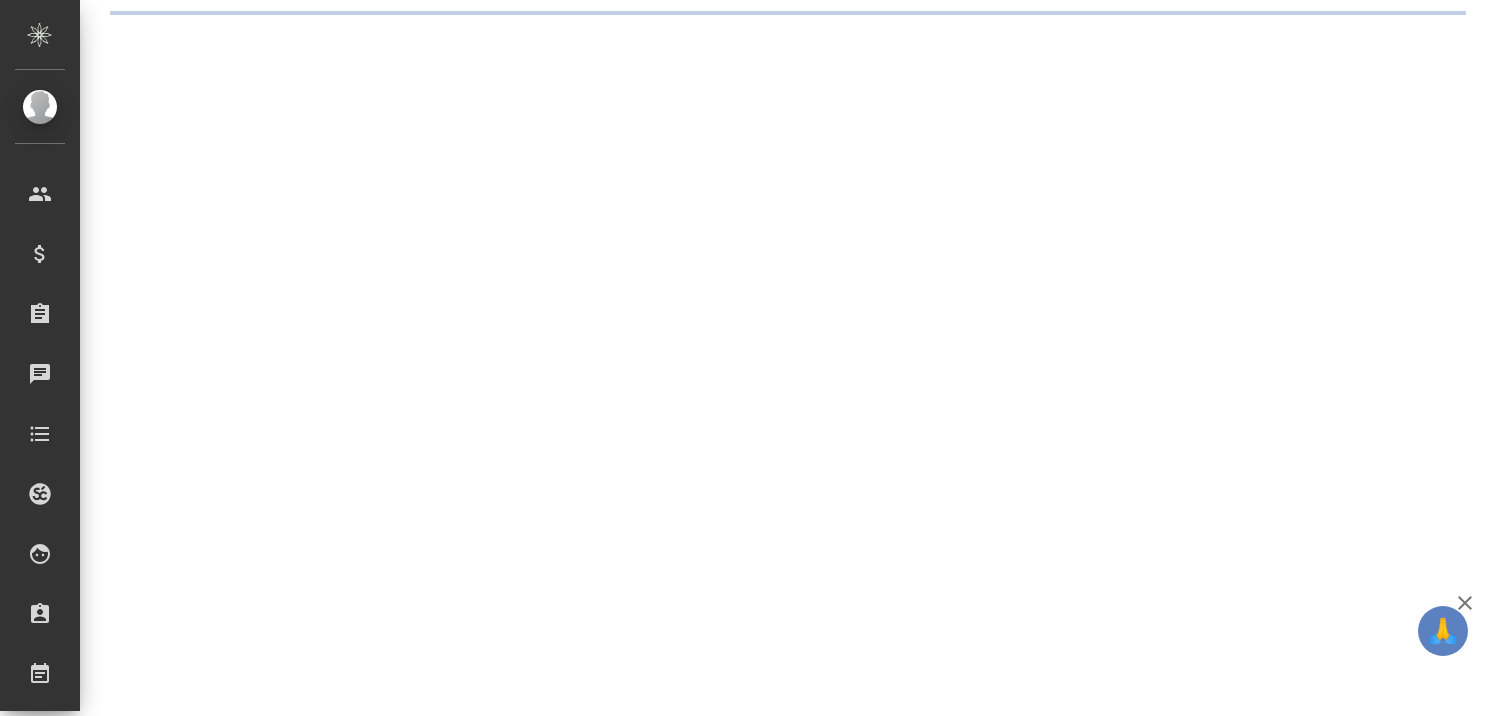 scroll, scrollTop: 0, scrollLeft: 0, axis: both 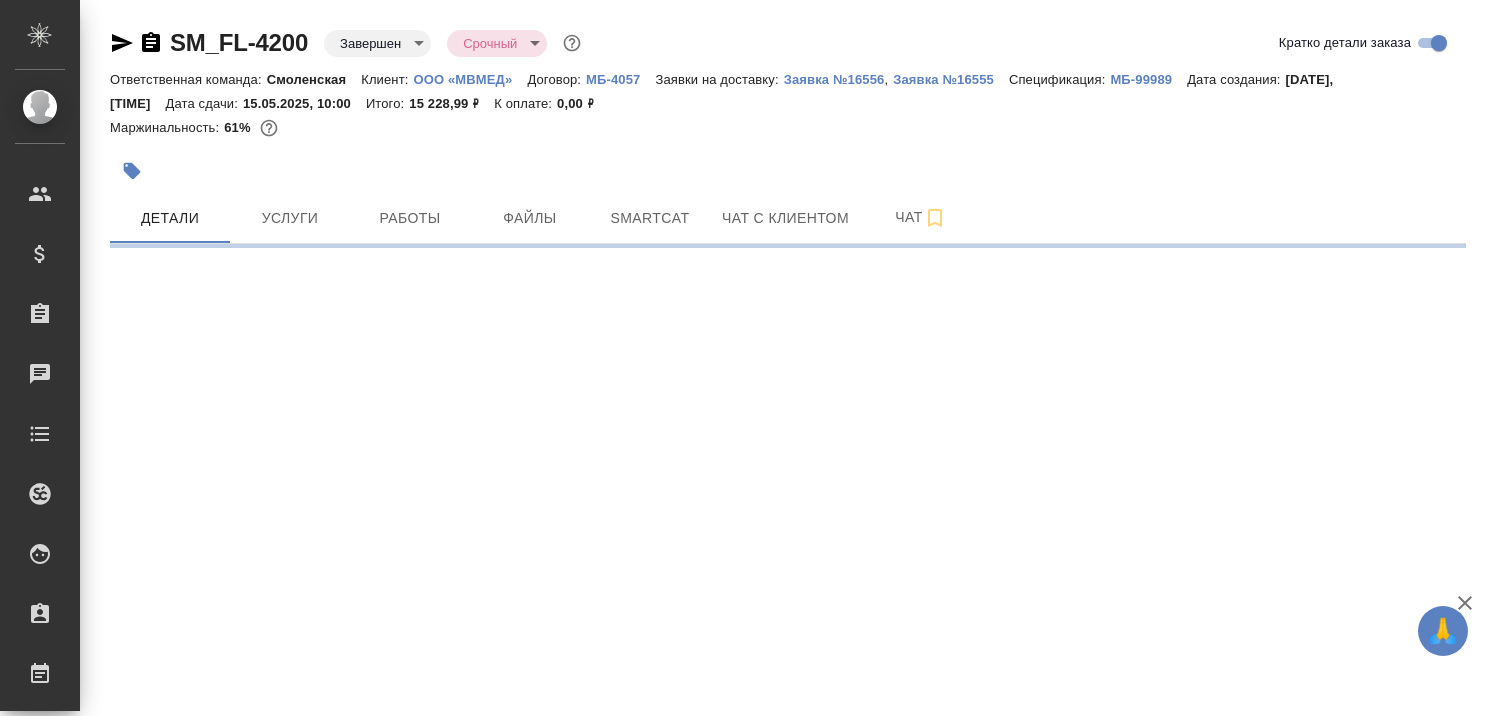 select on "RU" 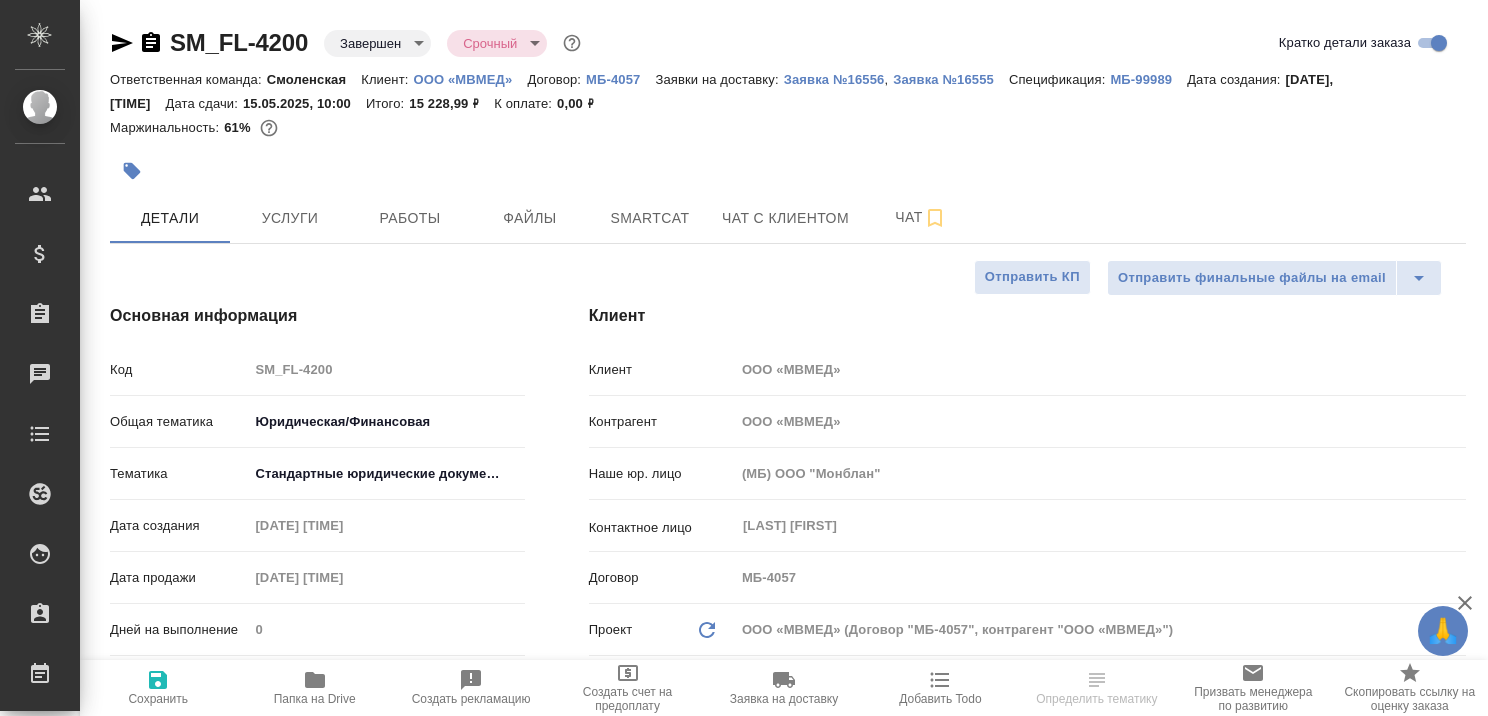 type on "x" 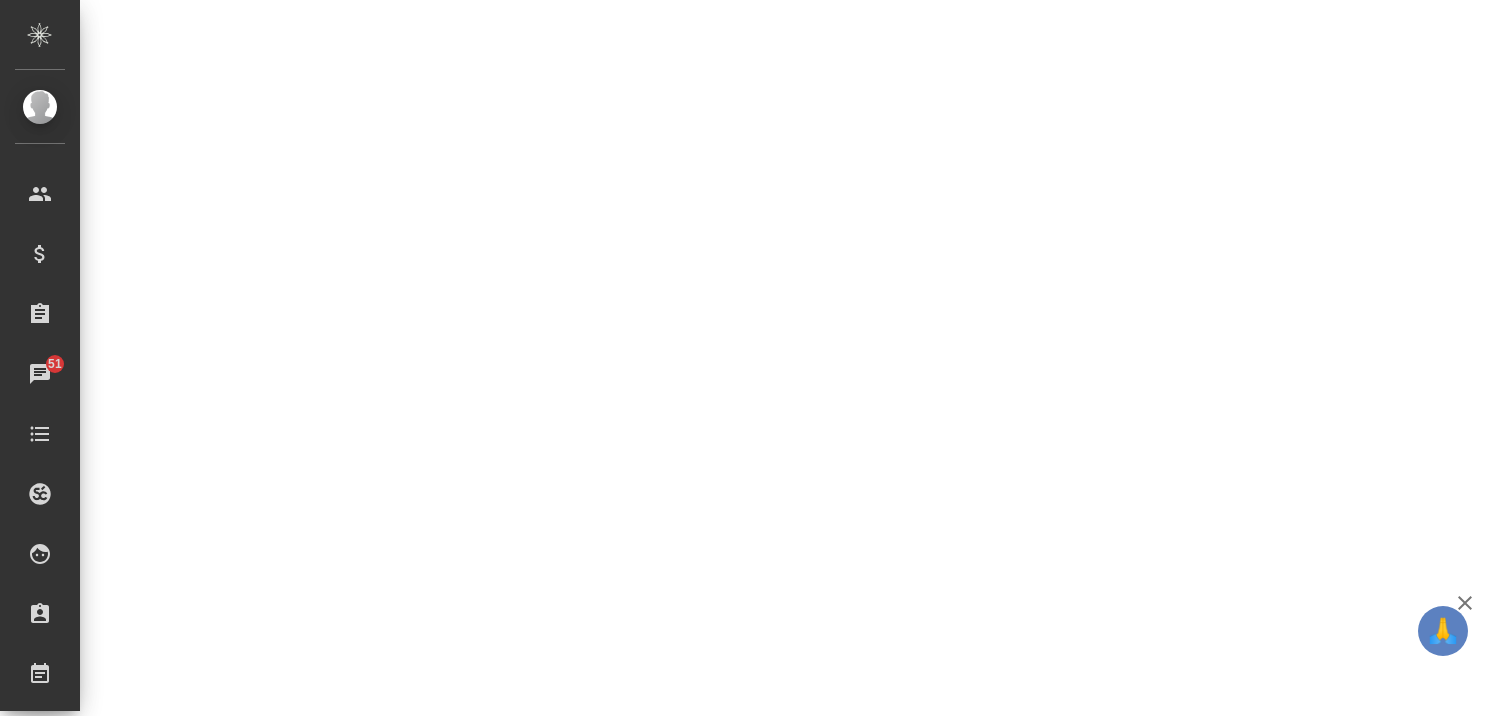 scroll, scrollTop: 1100, scrollLeft: 0, axis: vertical 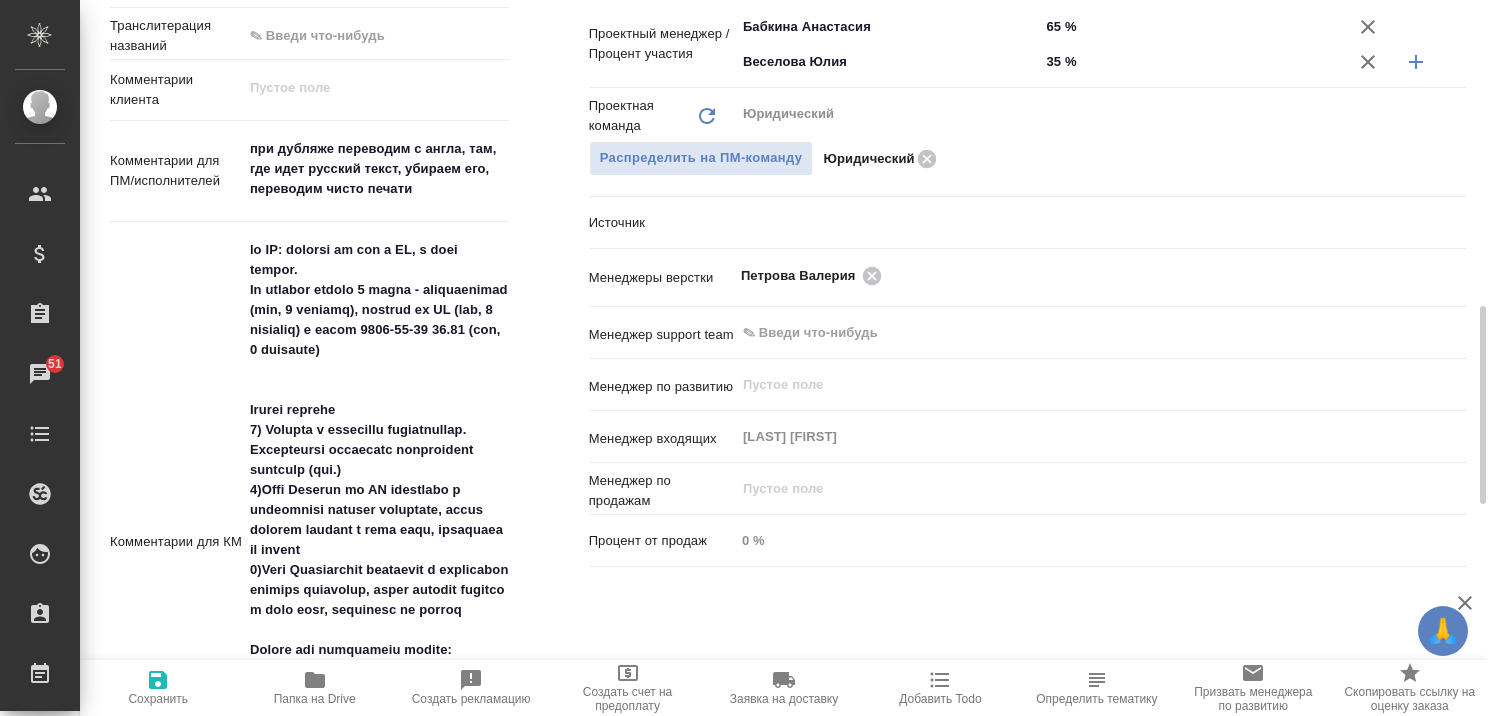 type on "x" 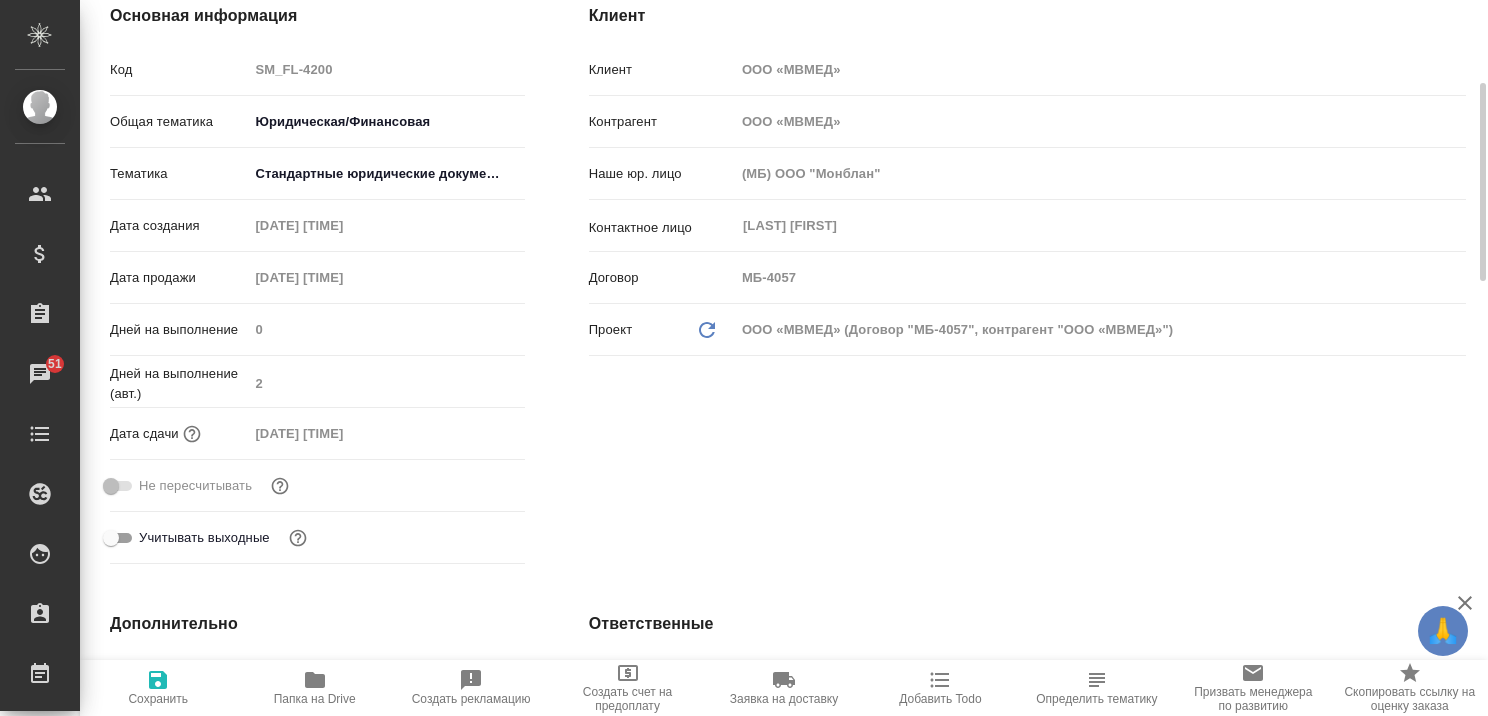 scroll, scrollTop: 0, scrollLeft: 0, axis: both 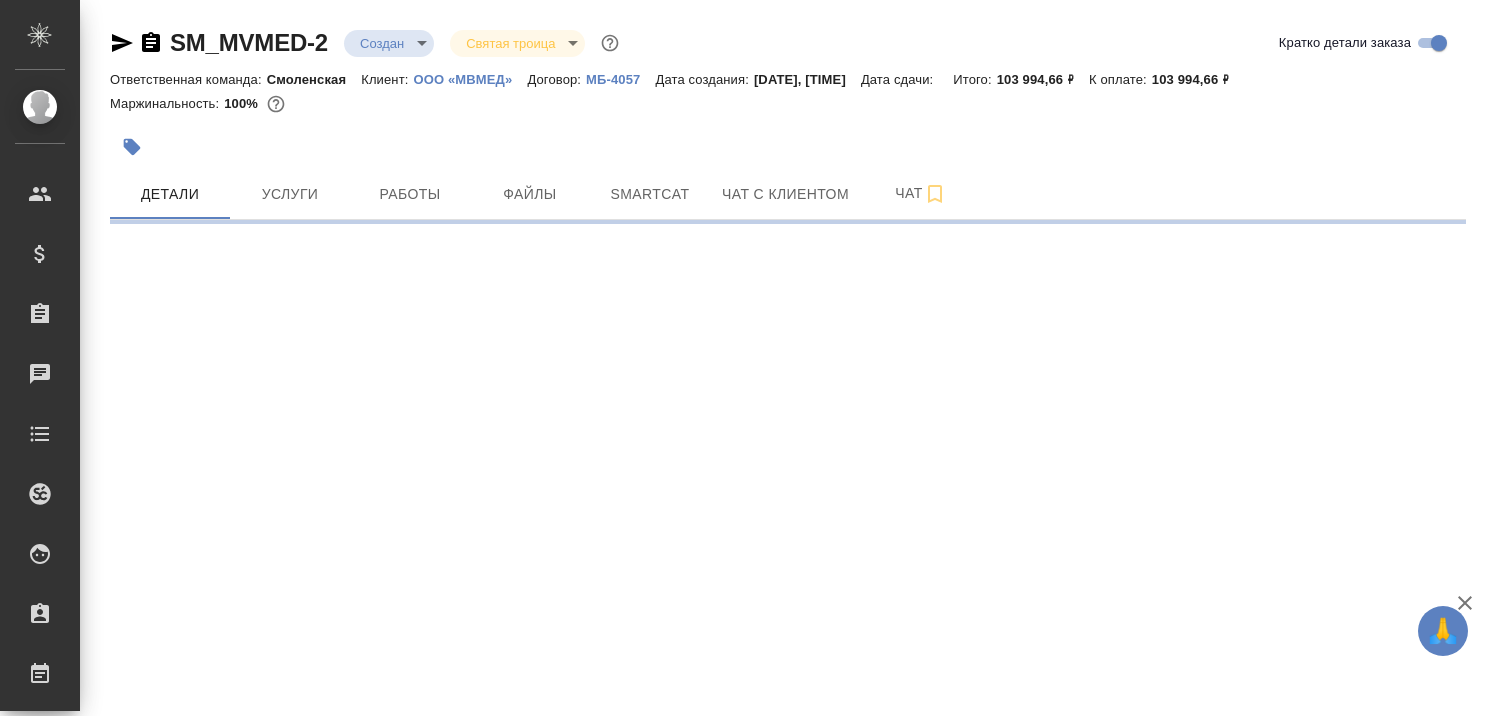 select on "RU" 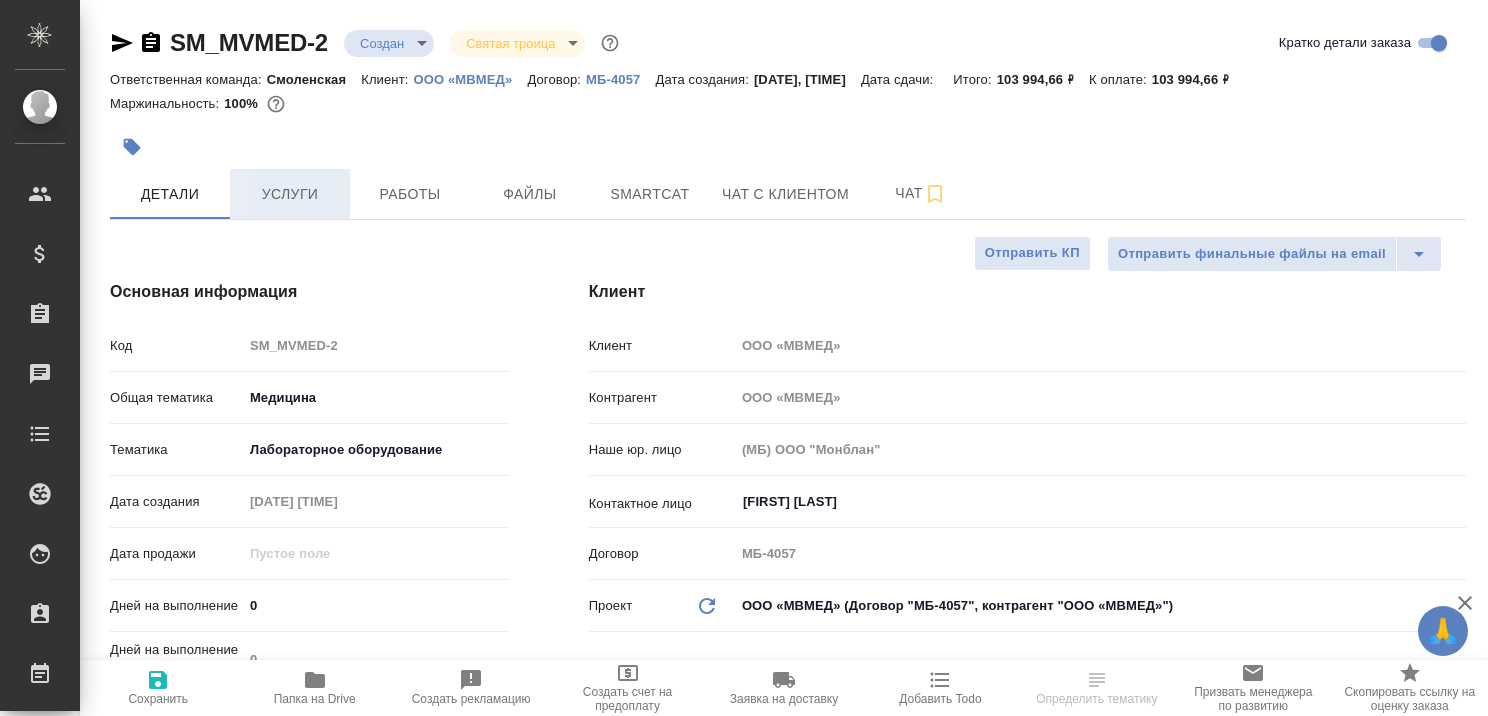 type on "x" 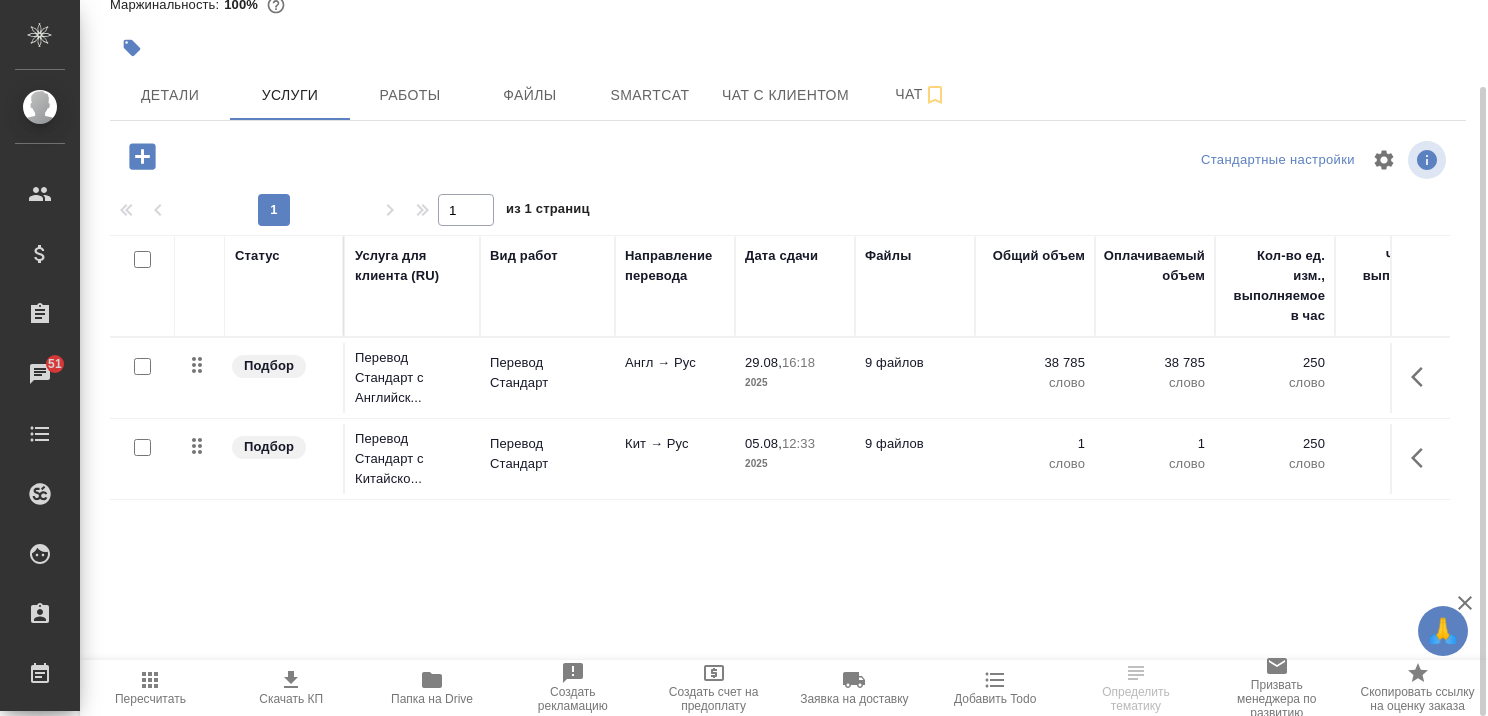 scroll, scrollTop: 0, scrollLeft: 0, axis: both 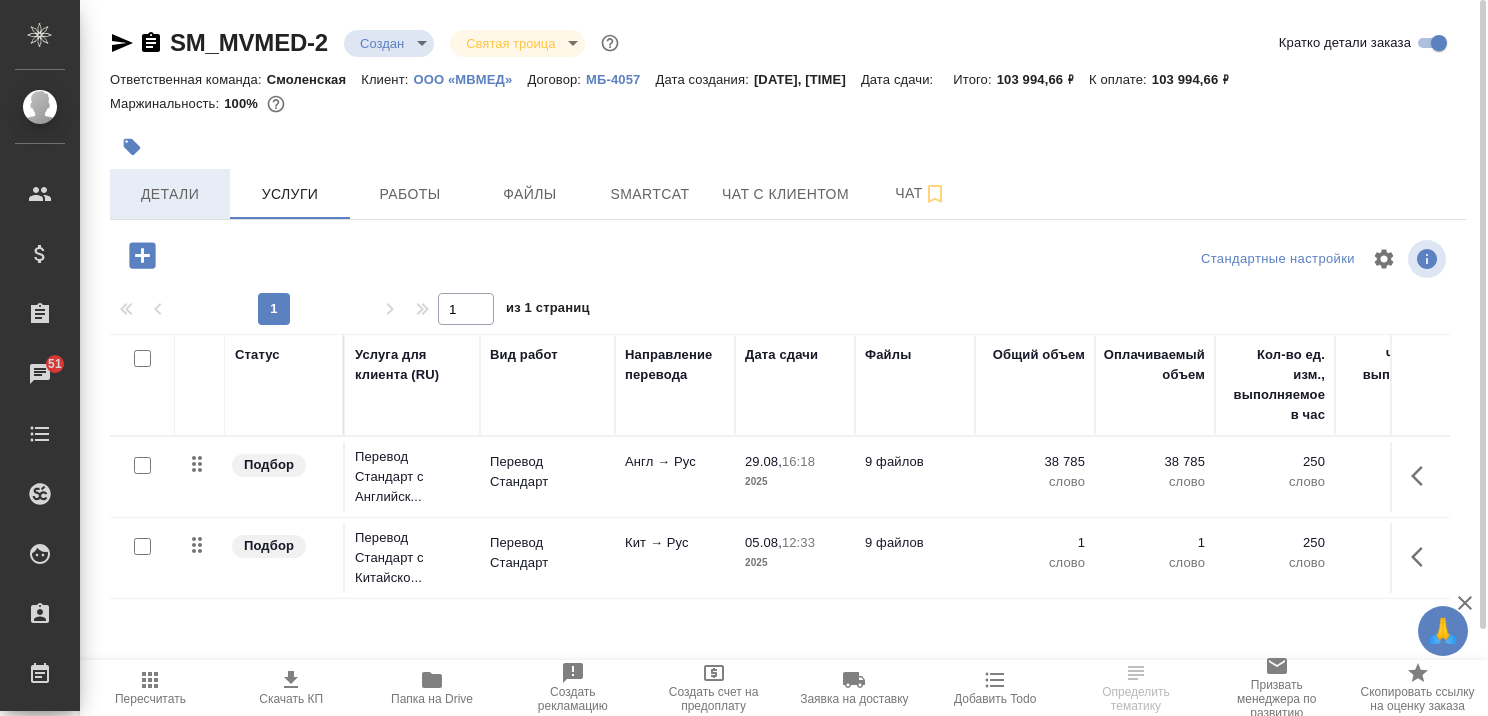 click on "Детали" at bounding box center [170, 194] 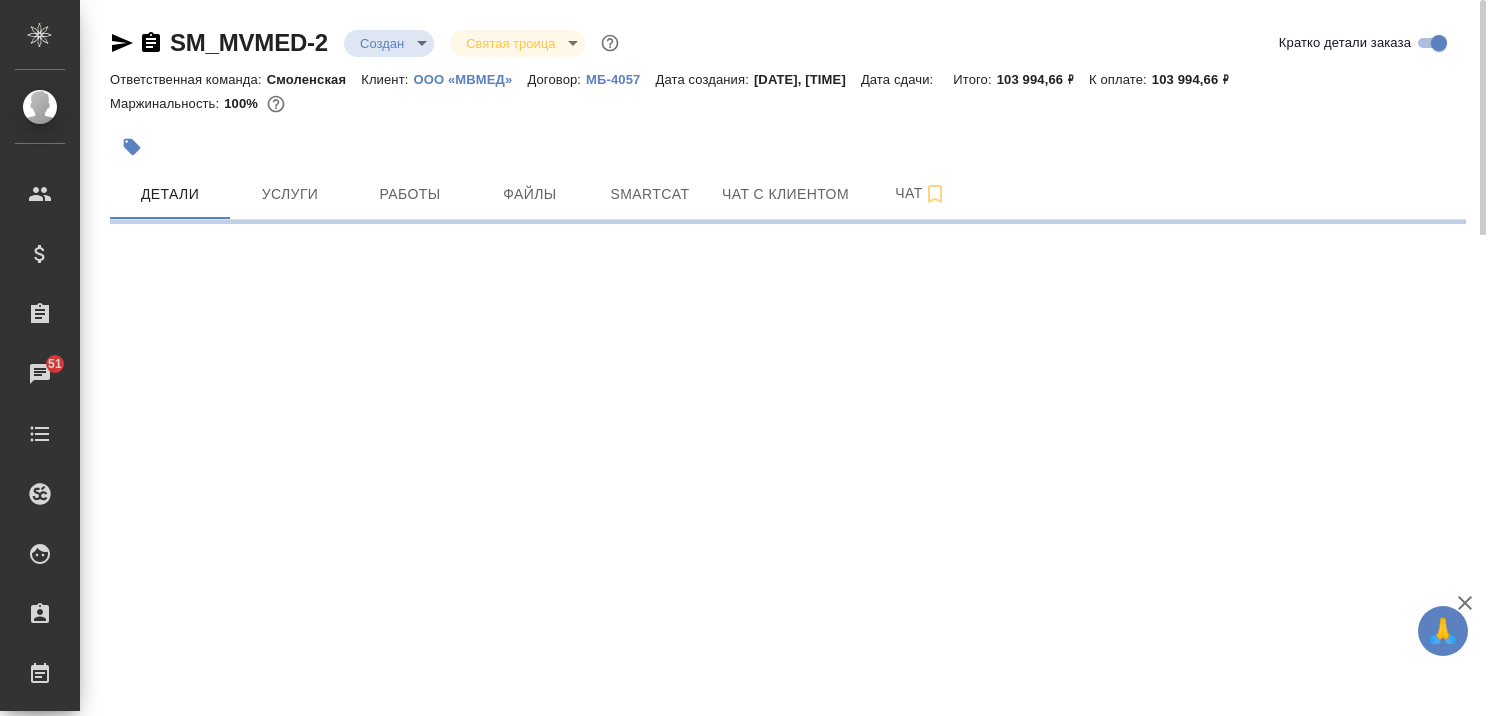 select on "RU" 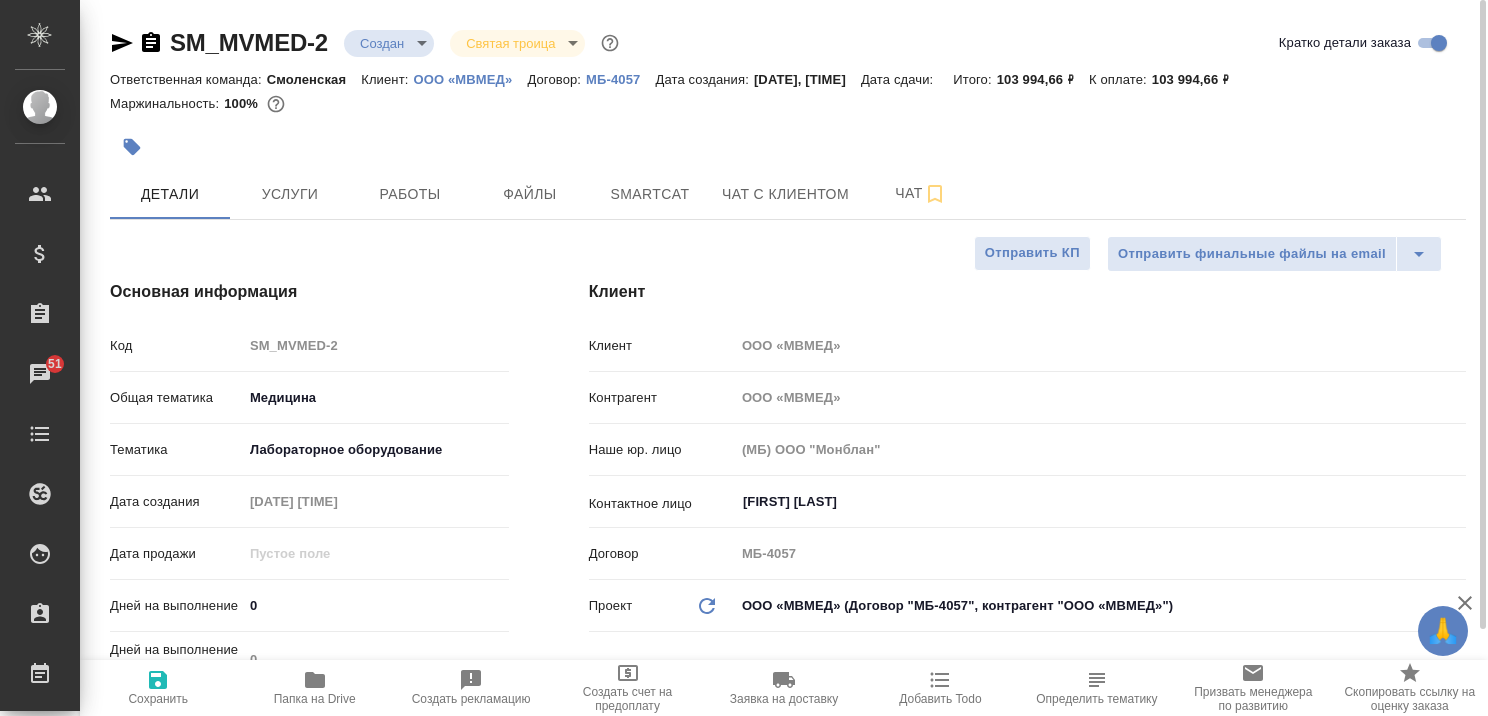 type on "x" 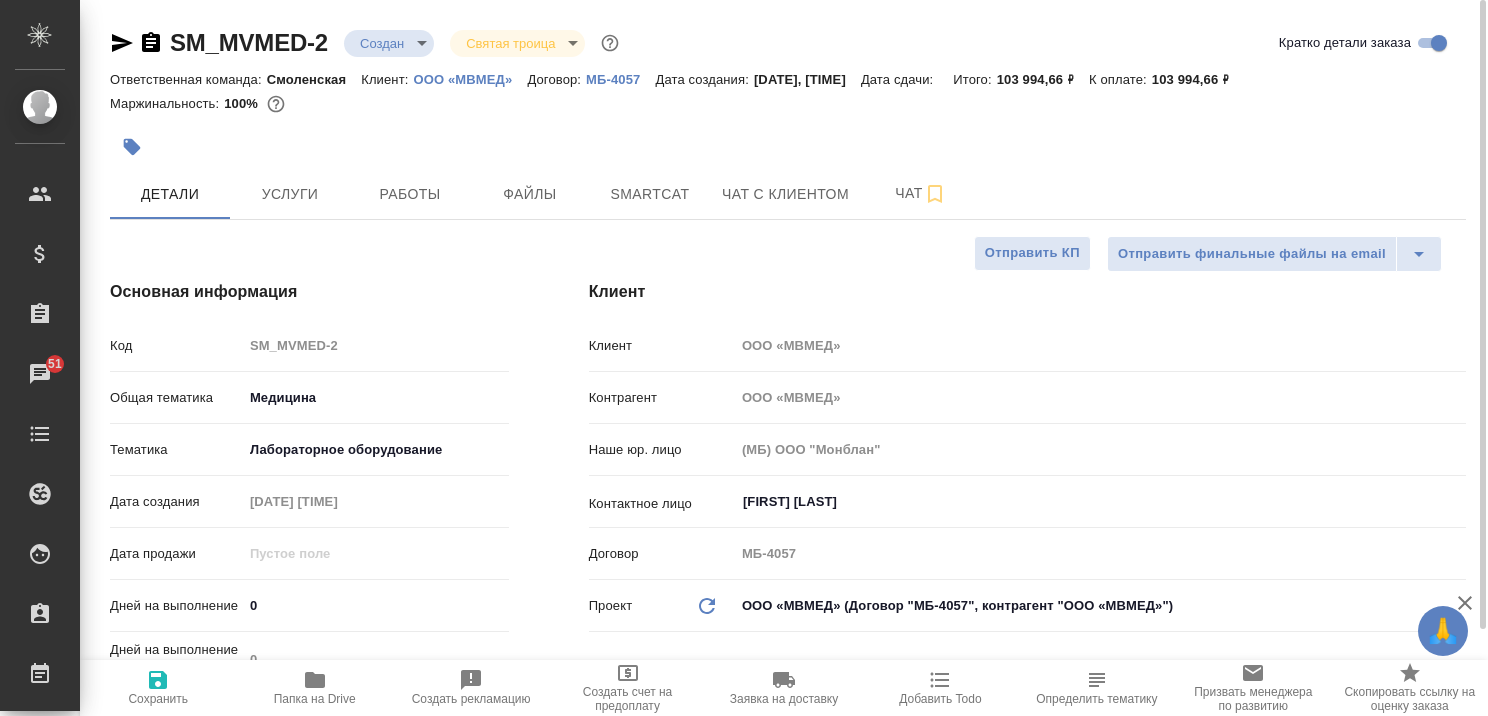 type on "x" 